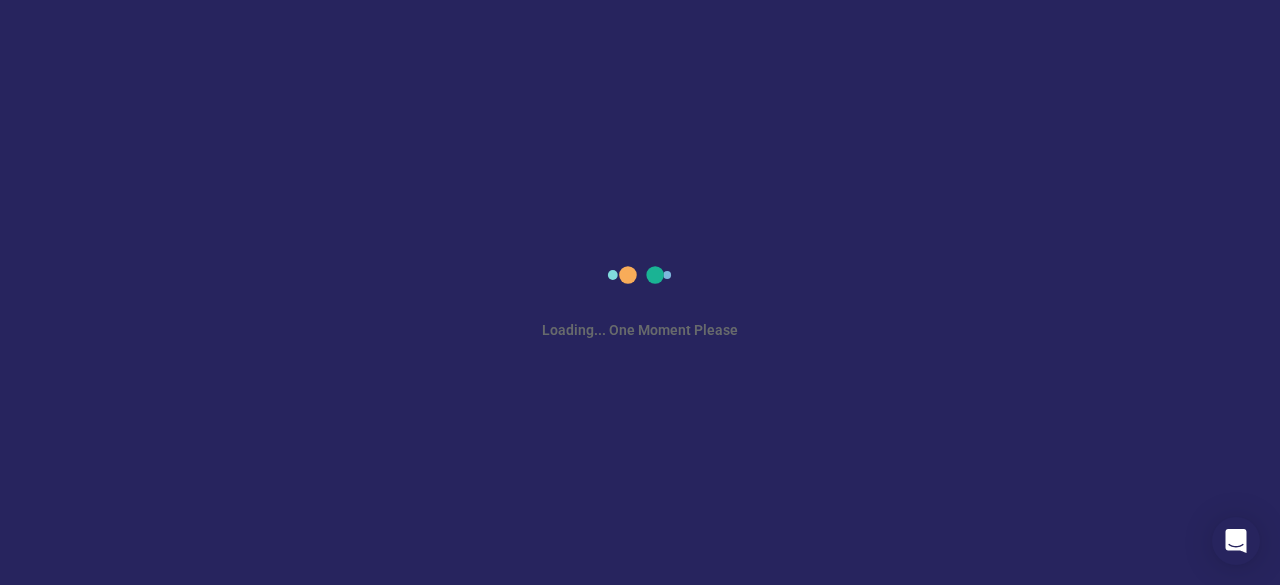 scroll, scrollTop: 0, scrollLeft: 0, axis: both 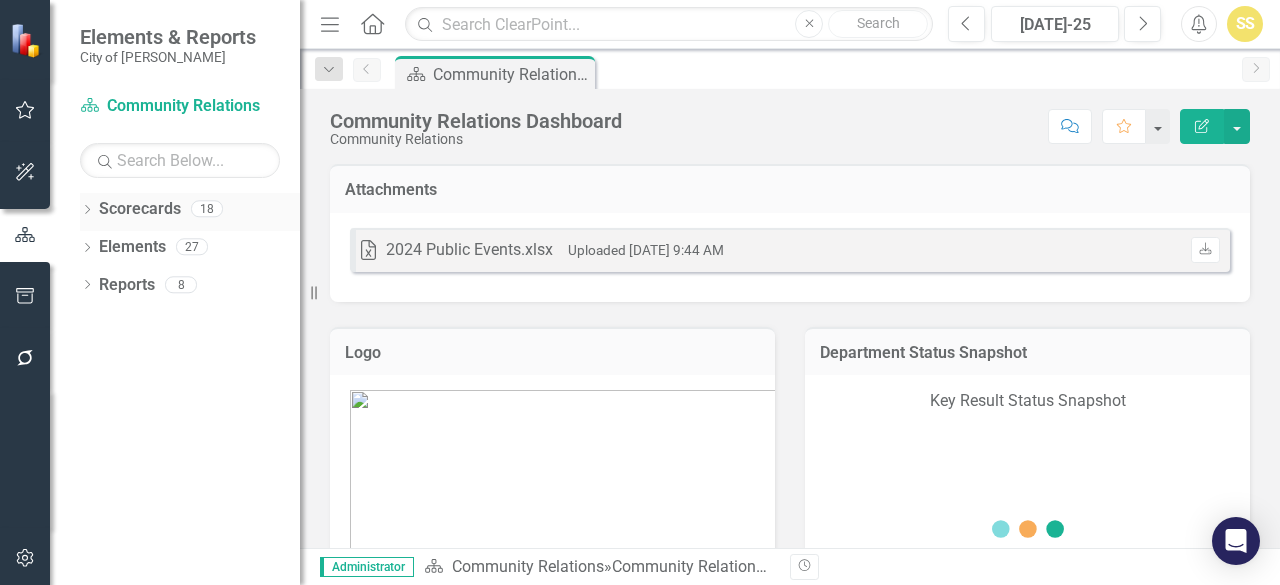 click on "Scorecards" at bounding box center [140, 209] 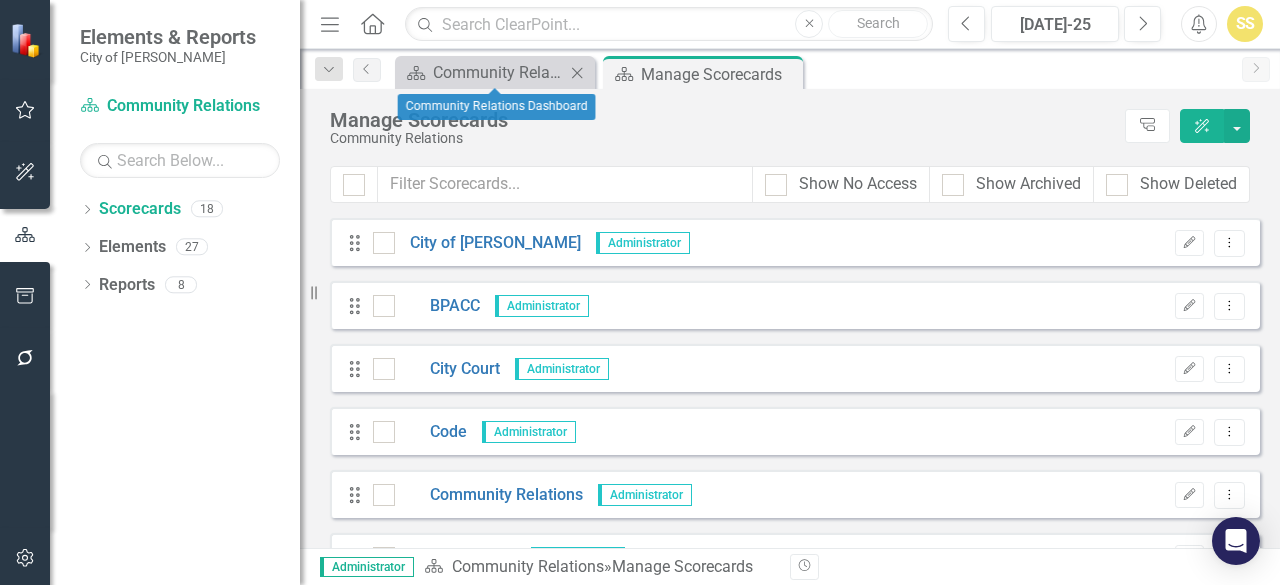 click 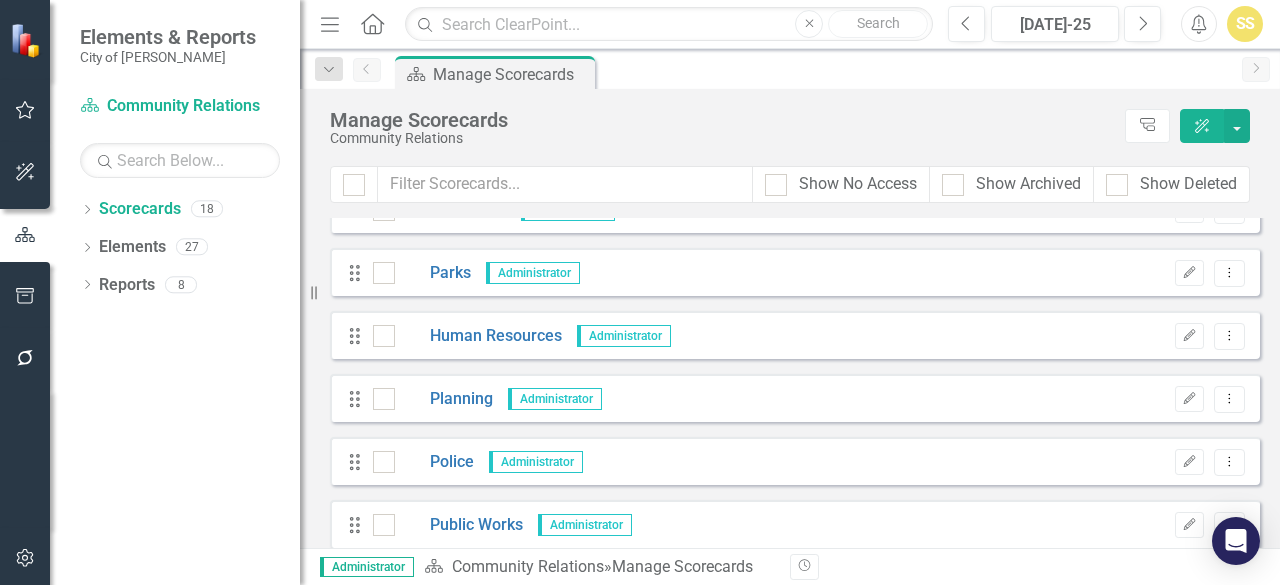 scroll, scrollTop: 700, scrollLeft: 0, axis: vertical 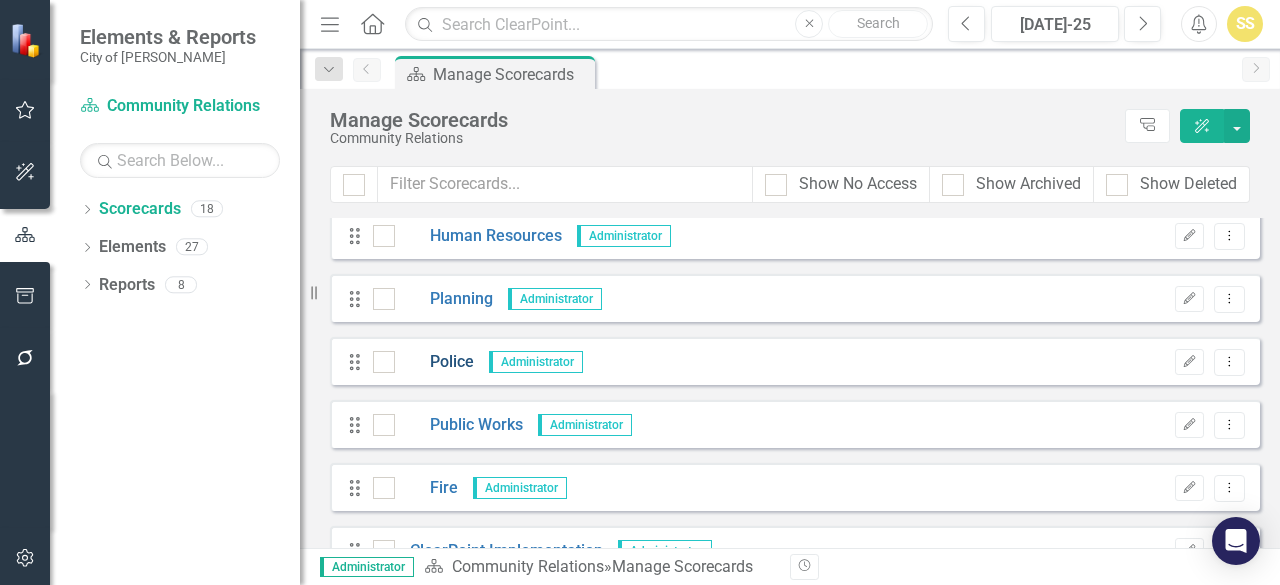 click on "Police" at bounding box center [434, 362] 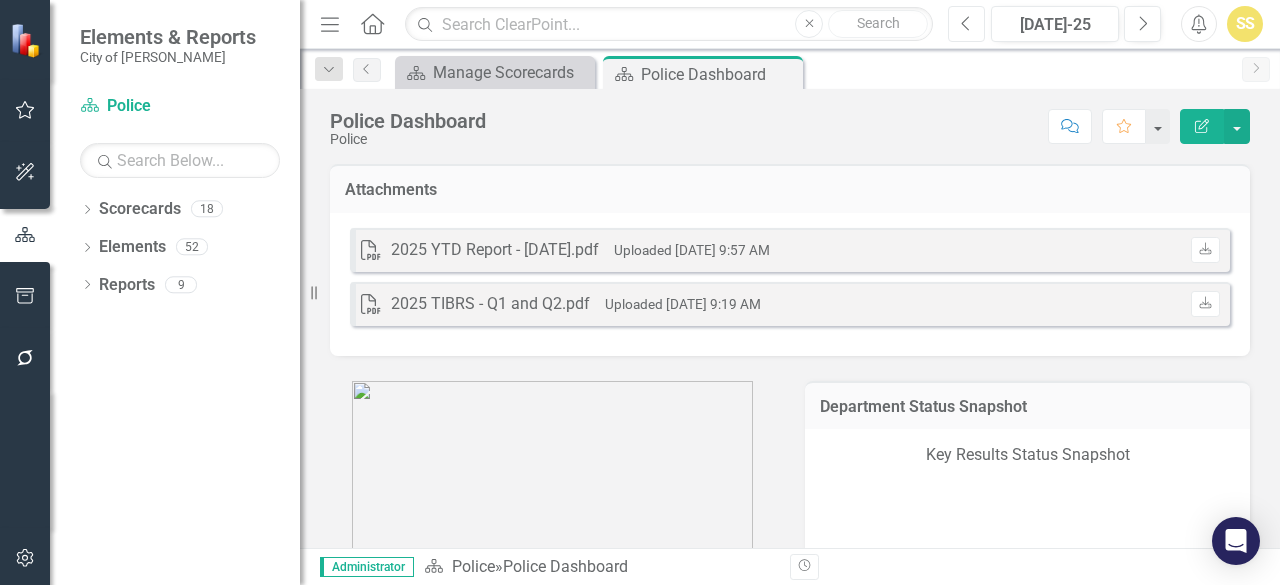 click on "Previous" at bounding box center (966, 24) 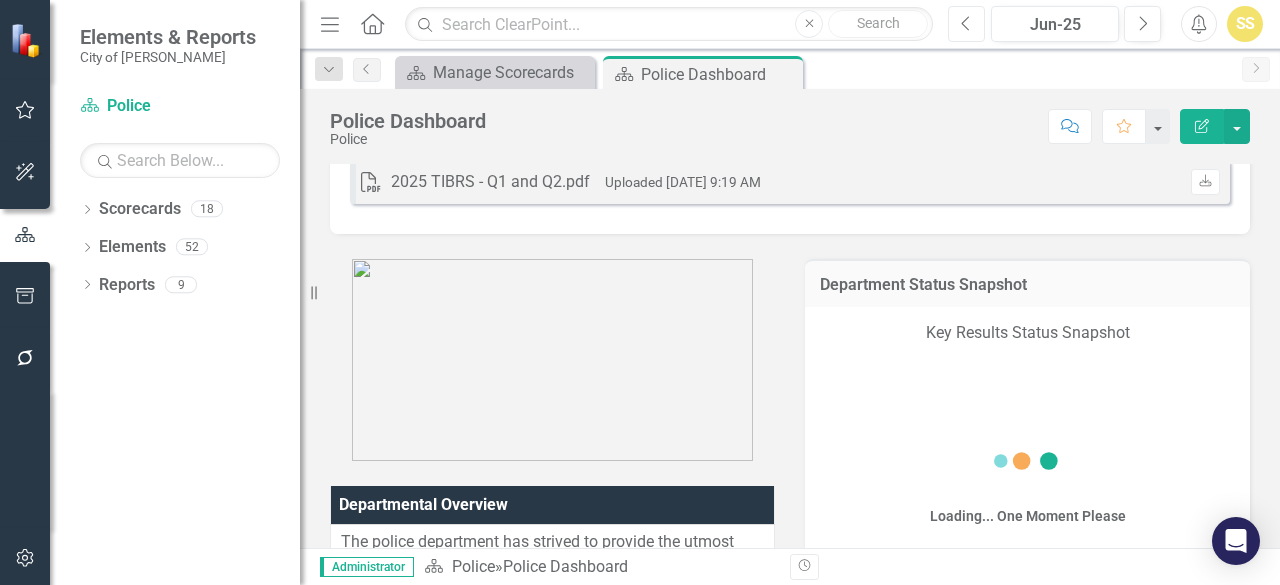 scroll, scrollTop: 0, scrollLeft: 0, axis: both 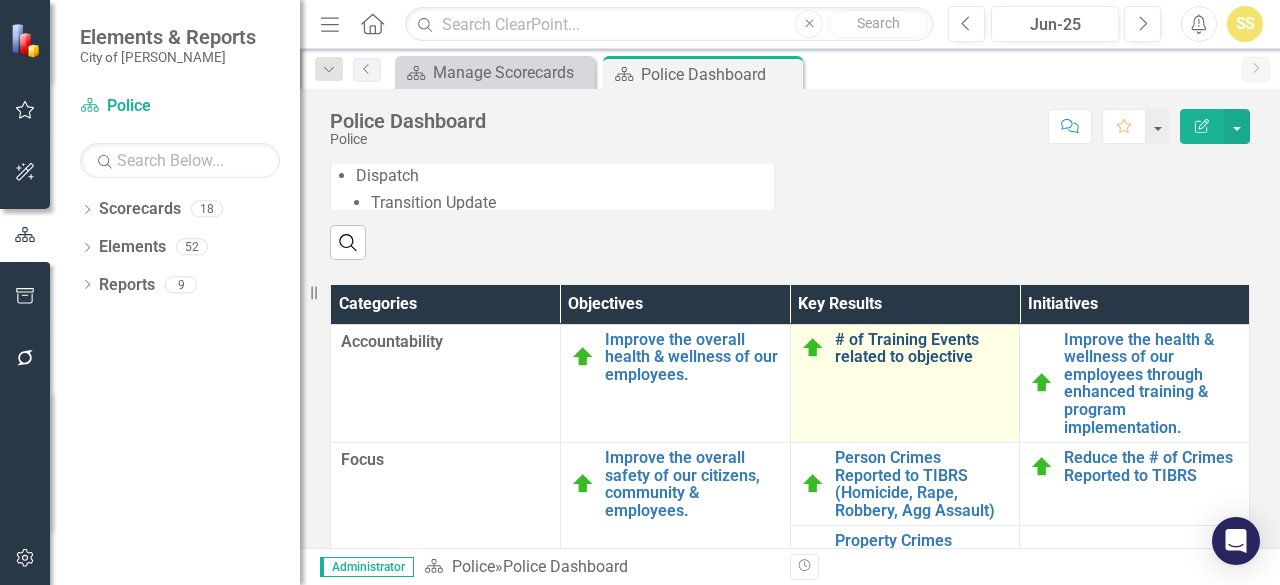 click on "# of Training Events related to objective" at bounding box center [922, 348] 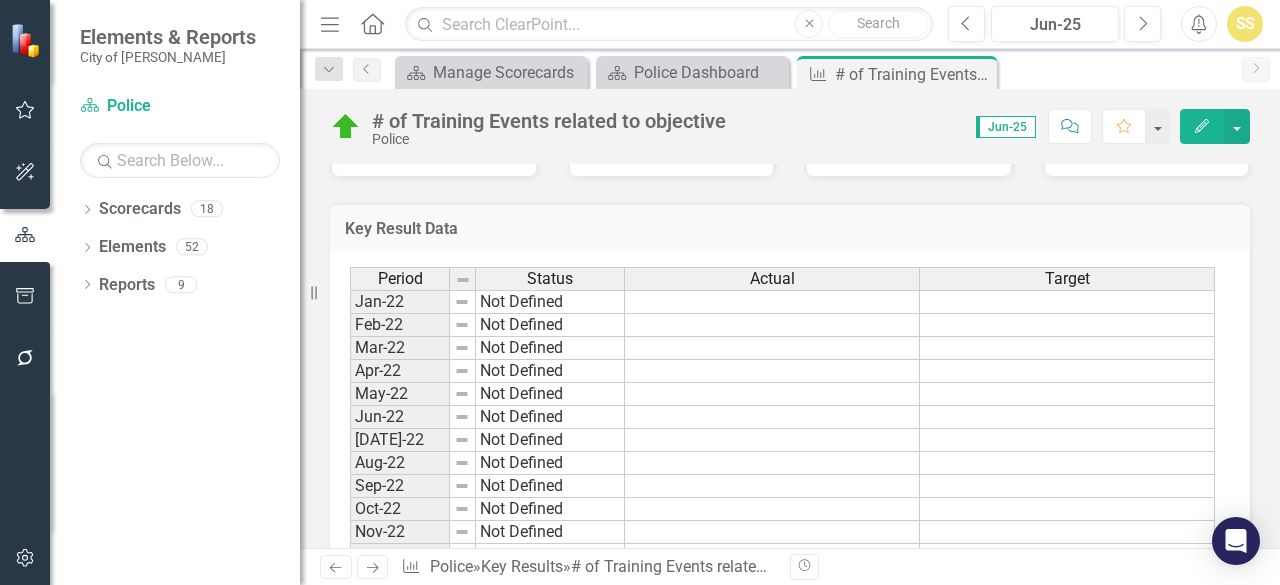 scroll, scrollTop: 1200, scrollLeft: 0, axis: vertical 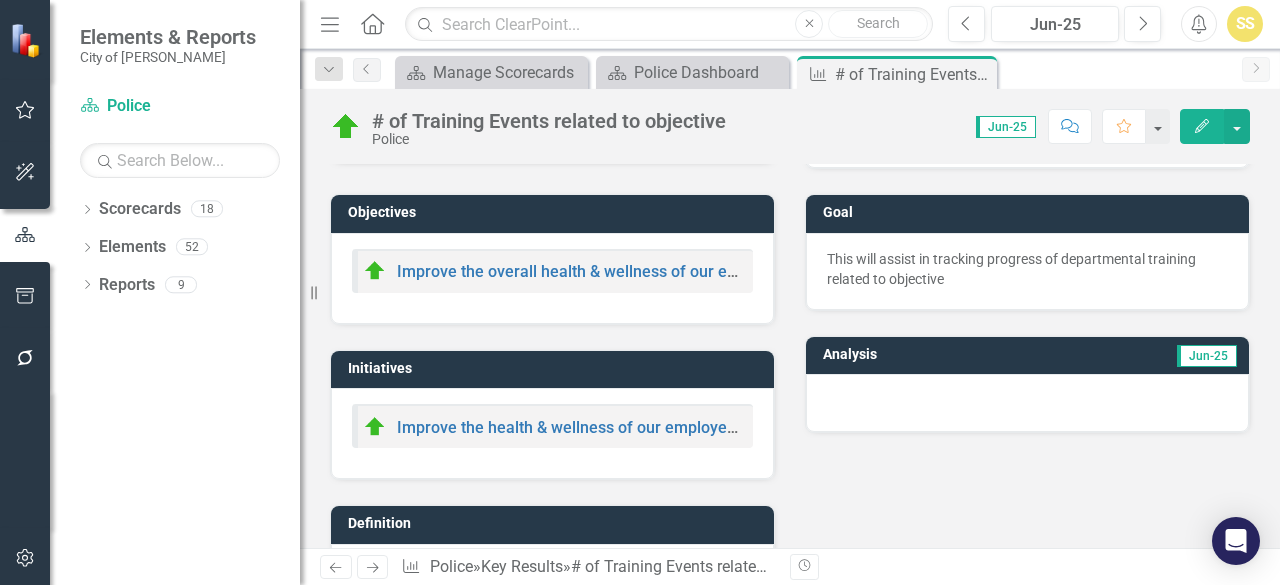 click on "Close" 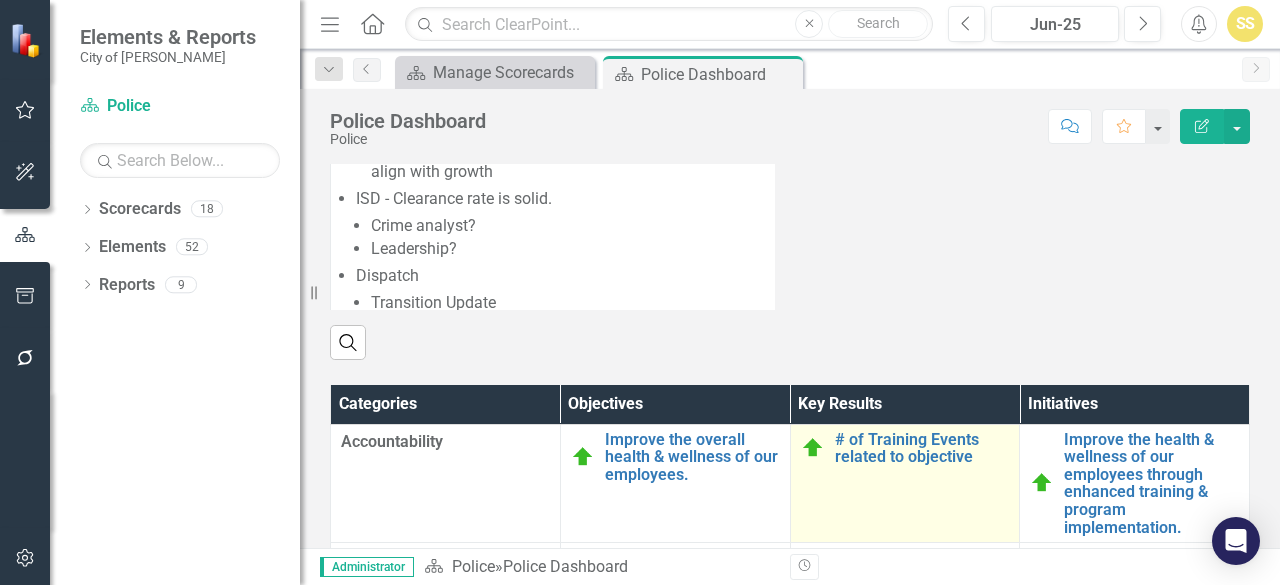 scroll, scrollTop: 1500, scrollLeft: 0, axis: vertical 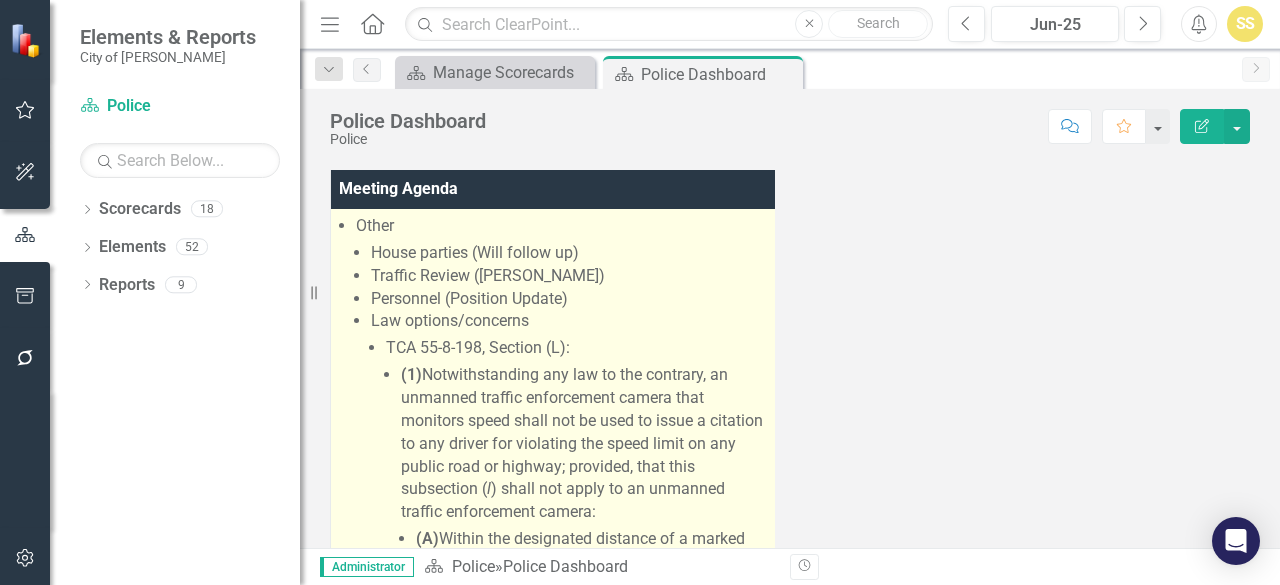 click on "House parties (Will follow up)" at bounding box center (569, 253) 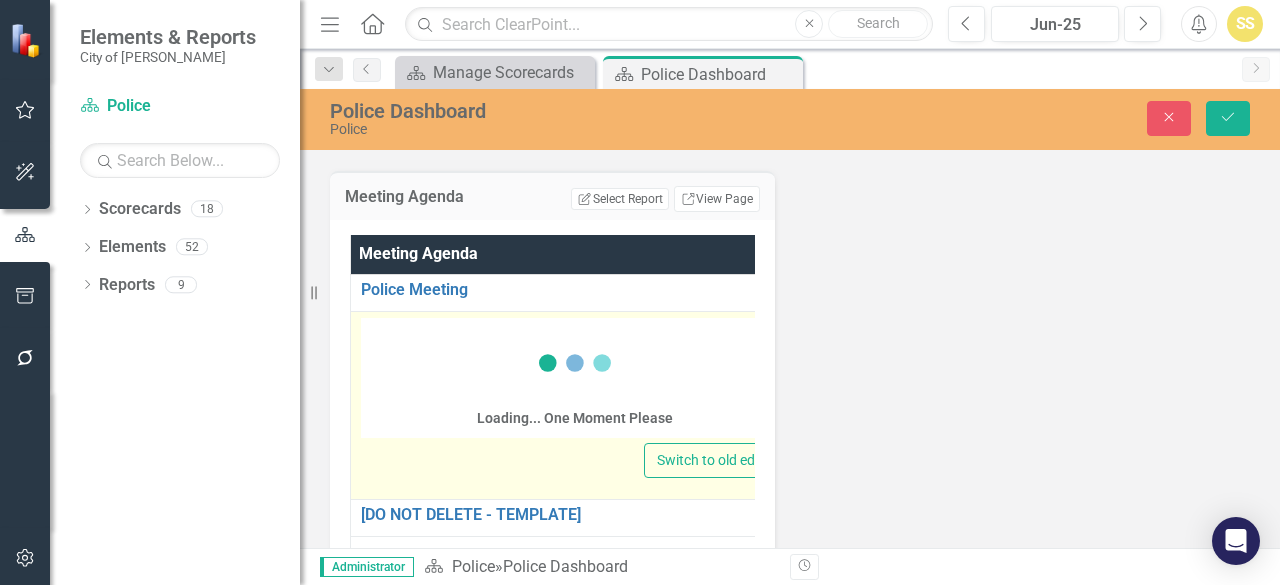 scroll, scrollTop: 0, scrollLeft: 0, axis: both 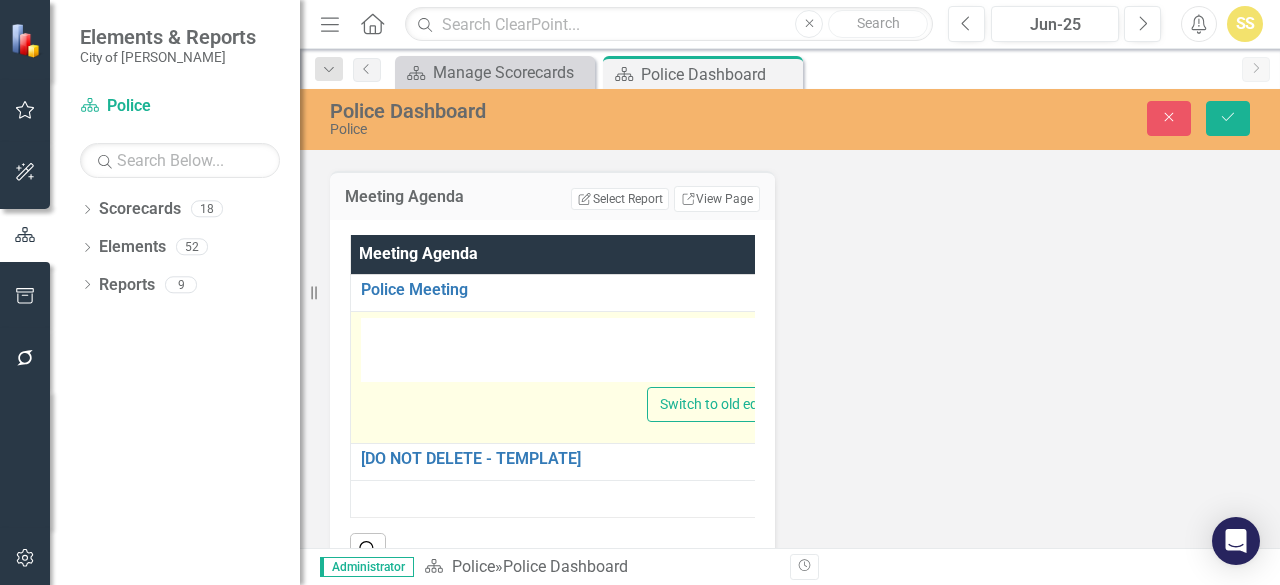 type on "<ul>
<li><span data-preserver-spaces="true">Health &amp; Wellness:</span>
<ul>
<li><span data-preserver-spaces="true">How is this going &amp; is this something we are still tracking (no data)</span></li>
</ul>
</li>
<li><span data-preserver-spaces="true">Crime</span>
<ul>
<li><span data-preserver-spaces="true">Person - Update 1/2 YR analysis section.</span></li>
<li><span data-preserver-spaces="true">Property - Update 1/2 YR analysis section.</span></li>
</ul>
</li>
<li><span data-preserver-spaces="true">Social</span>
<ul>
<li><span data-preserver-spaces="true">Continuing to rise (adjust the numbers a little to better align with growth</span></li>
</ul>
</li>
<li><span data-preserver-spaces="true">ISD - Clearance rate is solid.&nbsp;</span>
<ul>
<li><span data-preserver-spaces="true">Crime analyst?</span></li>
<li><span data-preserver-spaces="true">Leadership?</span></li>
</ul>
</li>
<li><span data-preserver-spaces="true">Dispatch </span>
<ul>
<li><span data-preserver-spaces="true">Transition Update</span>..." 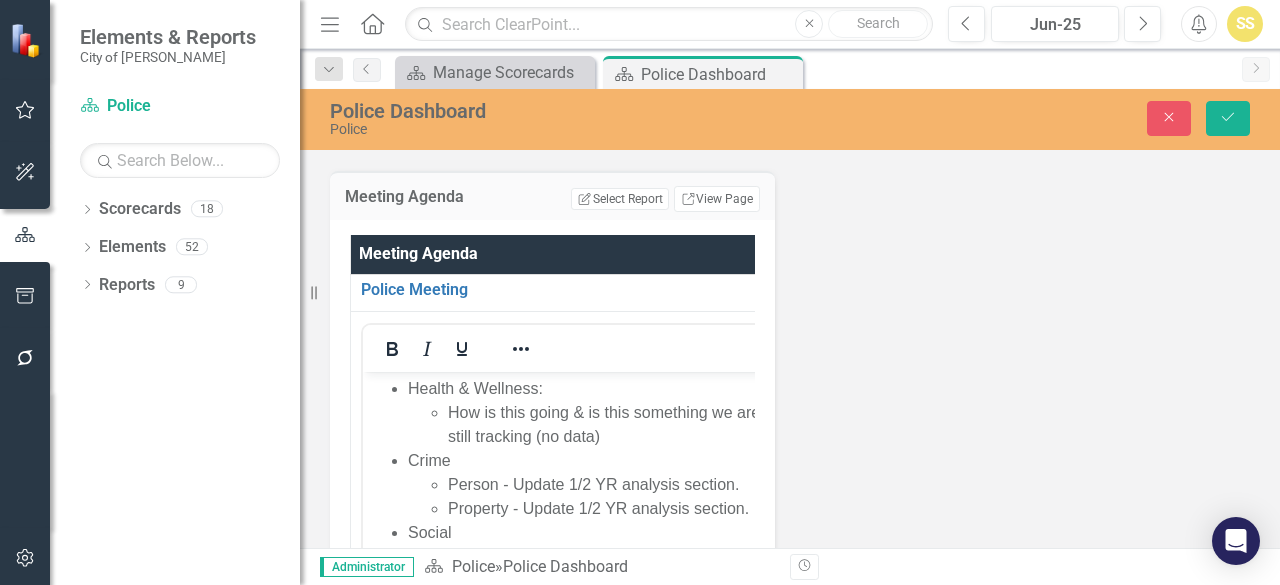 scroll, scrollTop: 0, scrollLeft: 0, axis: both 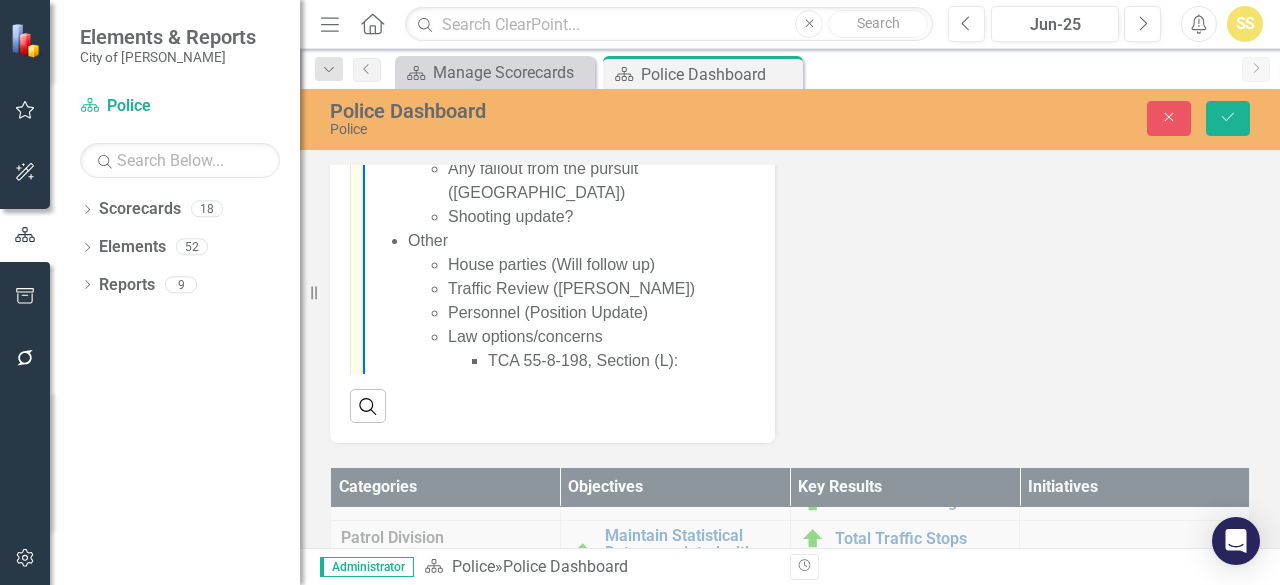 click on "House parties (Will follow up)" at bounding box center (617, 264) 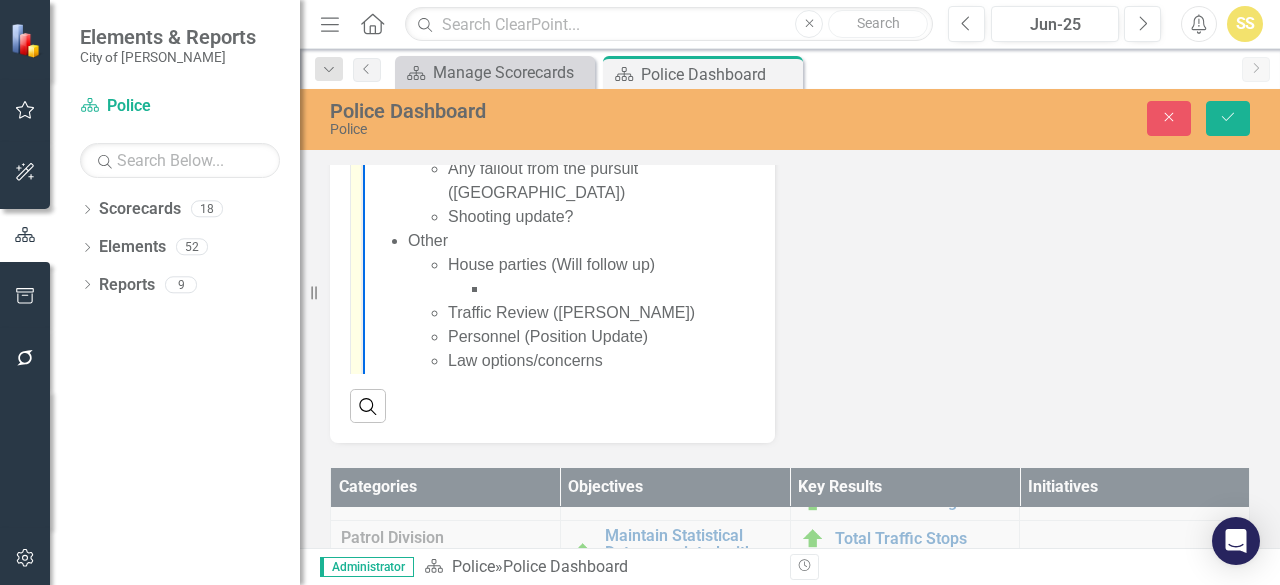 type 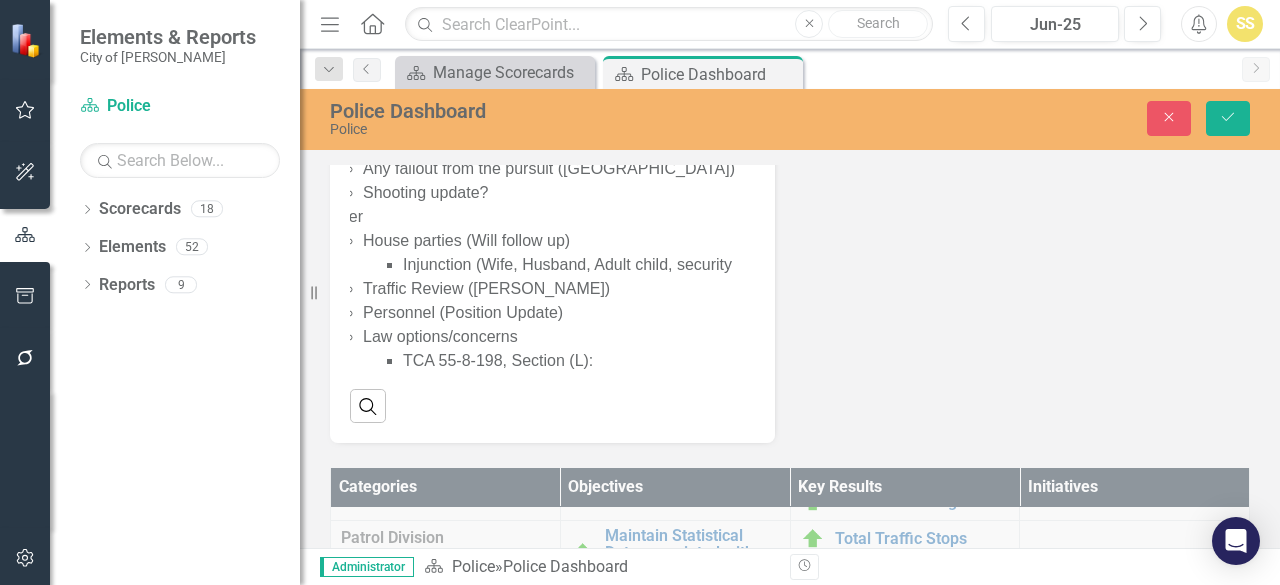 scroll, scrollTop: 0, scrollLeft: 89, axis: horizontal 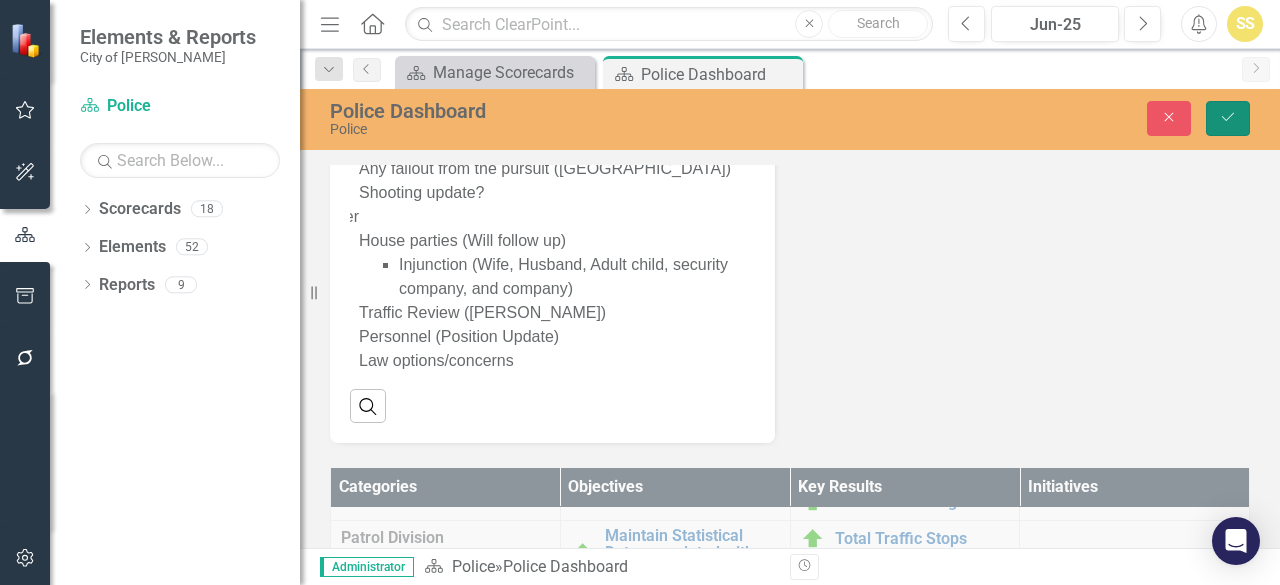 click on "Save" 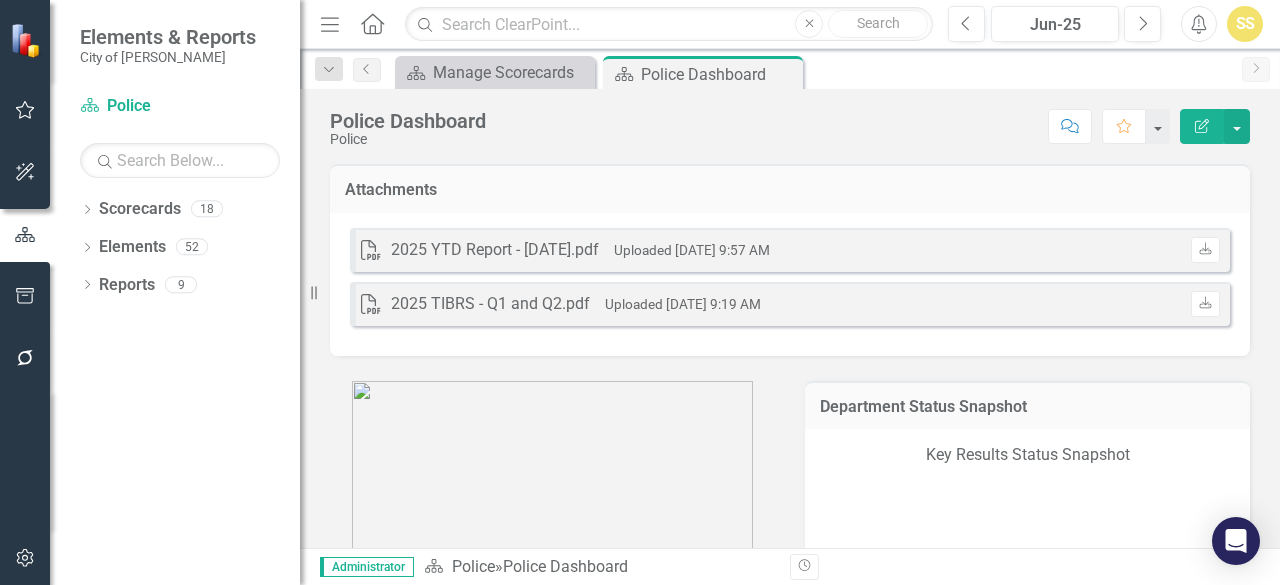 scroll, scrollTop: 1031, scrollLeft: 0, axis: vertical 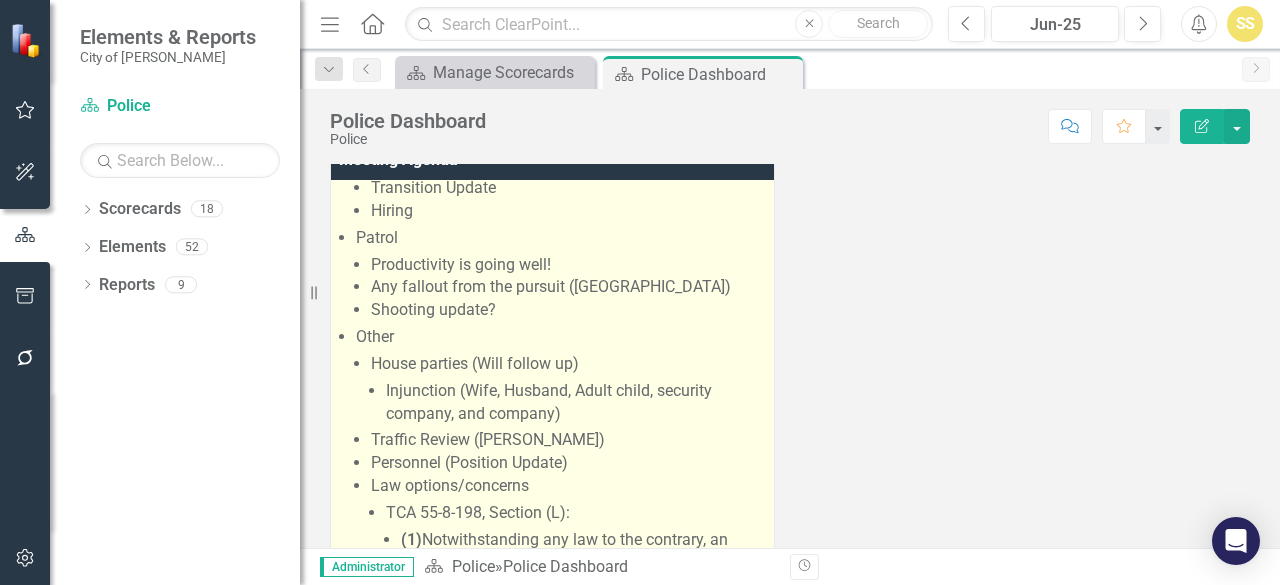 click on "Injunction (Wife, Husband, Adult child, security company, and company)" at bounding box center [549, 402] 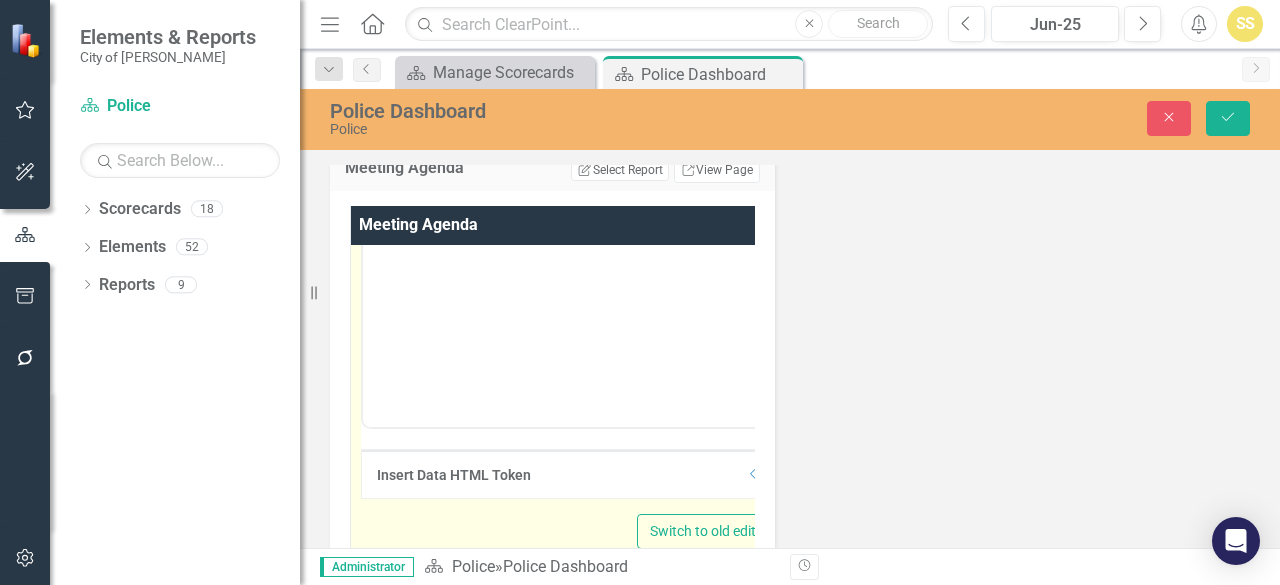 scroll, scrollTop: 0, scrollLeft: 0, axis: both 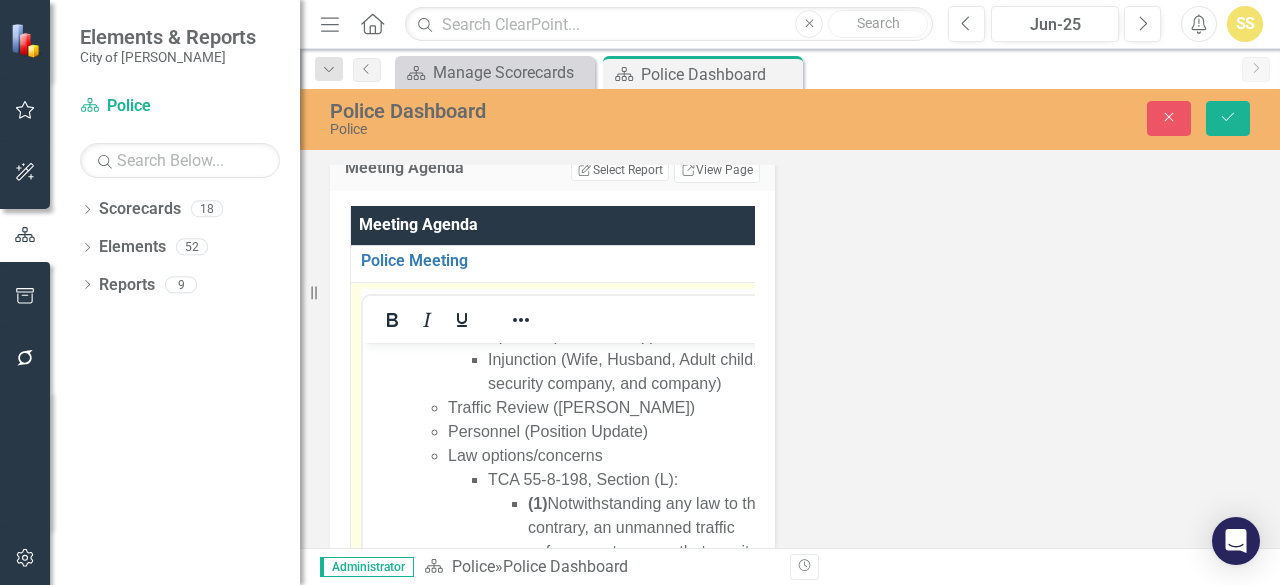 click on "Traffic Review ([PERSON_NAME])" at bounding box center (612, 407) 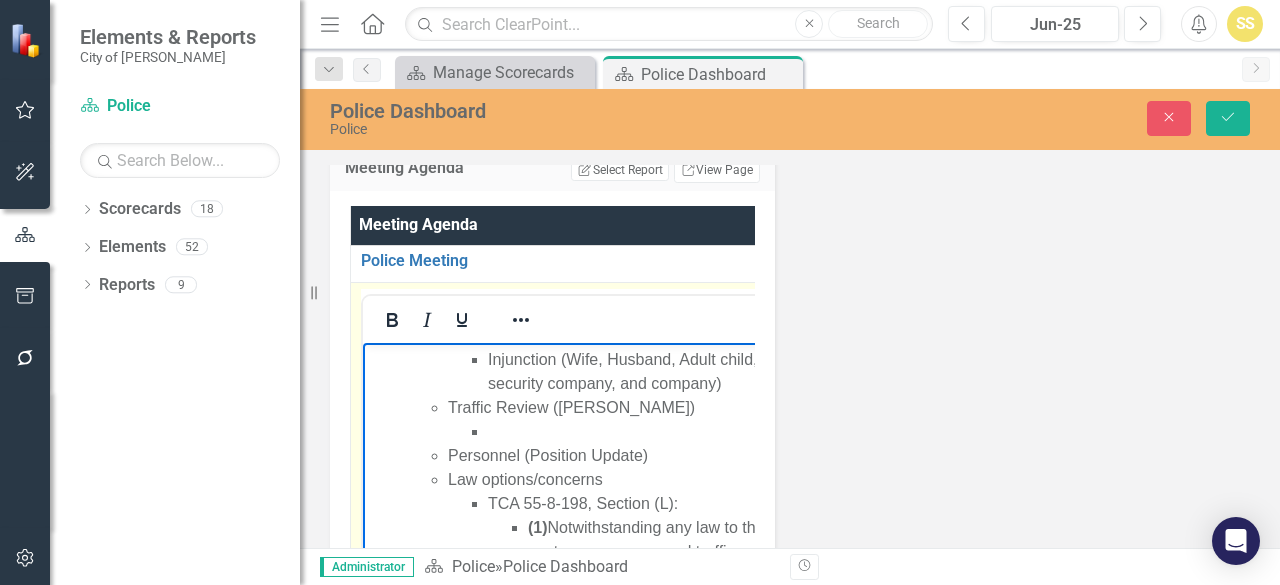 type 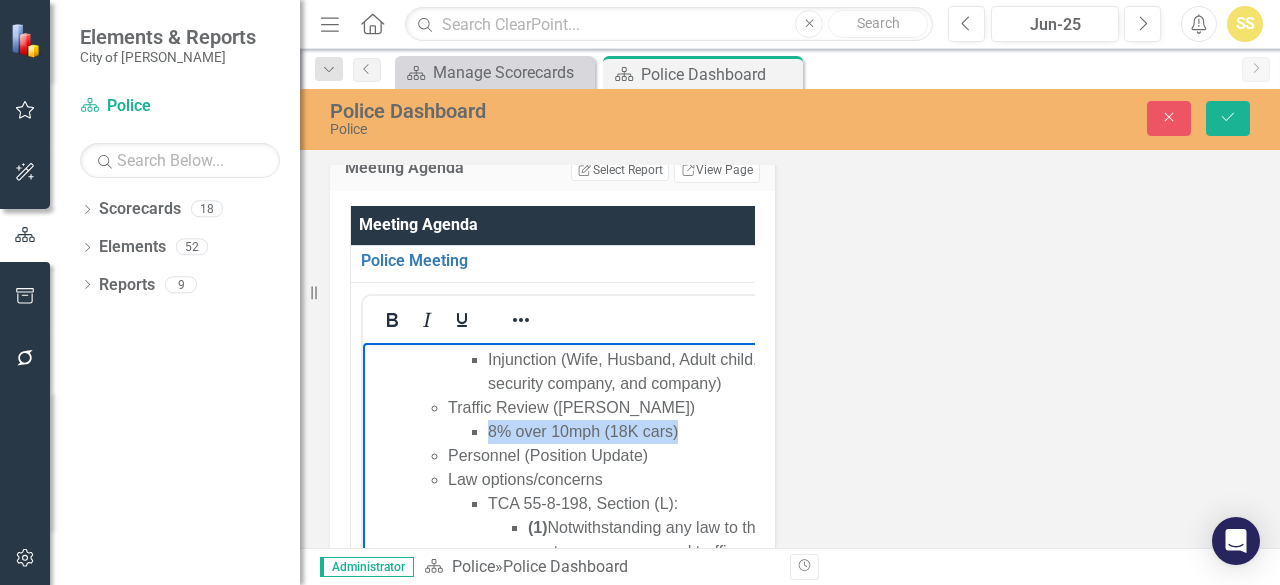 drag, startPoint x: 688, startPoint y: 402, endPoint x: 458, endPoint y: 407, distance: 230.05434 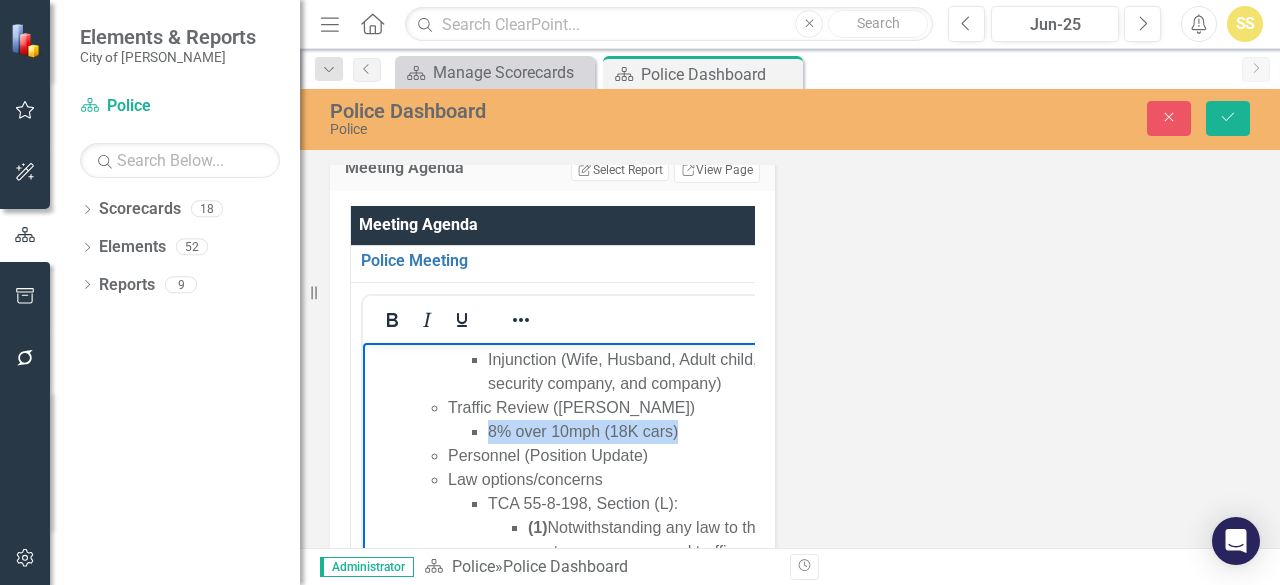 click on "8% over 10mph (18K cars)" at bounding box center [624, 431] 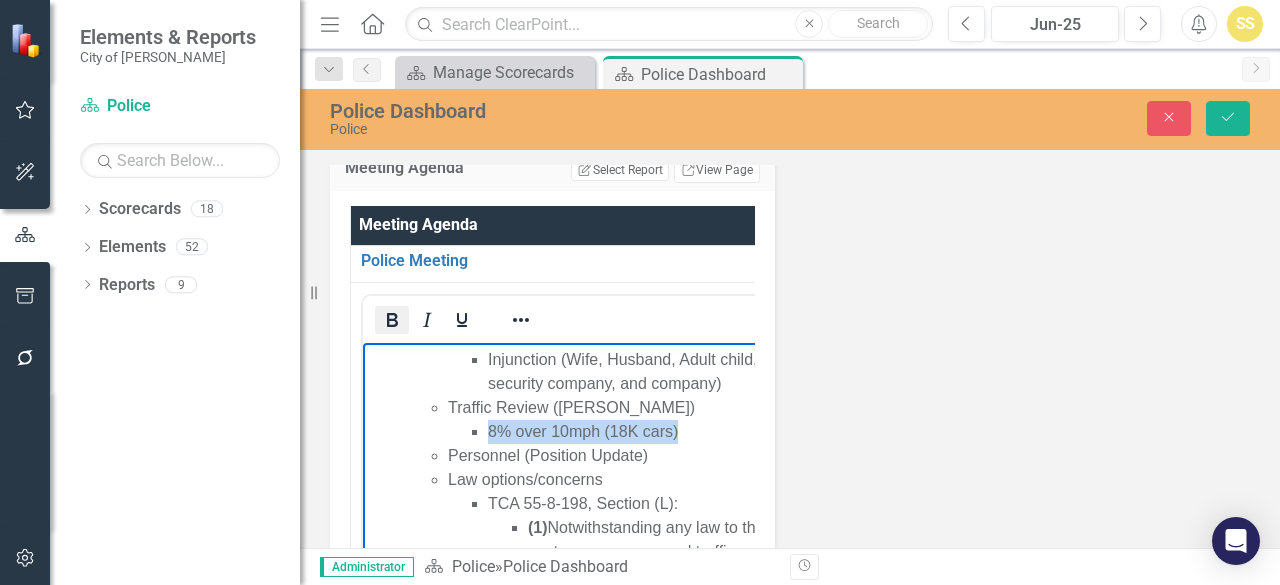 click 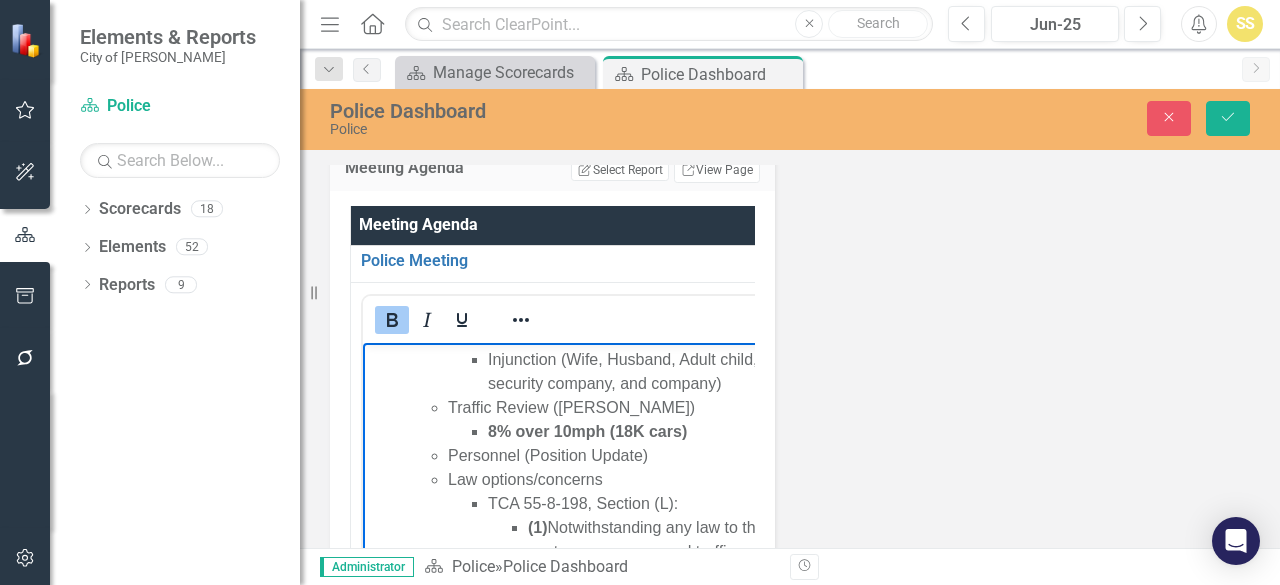 click on "Personnel (Position Update)" at bounding box center [625, 455] 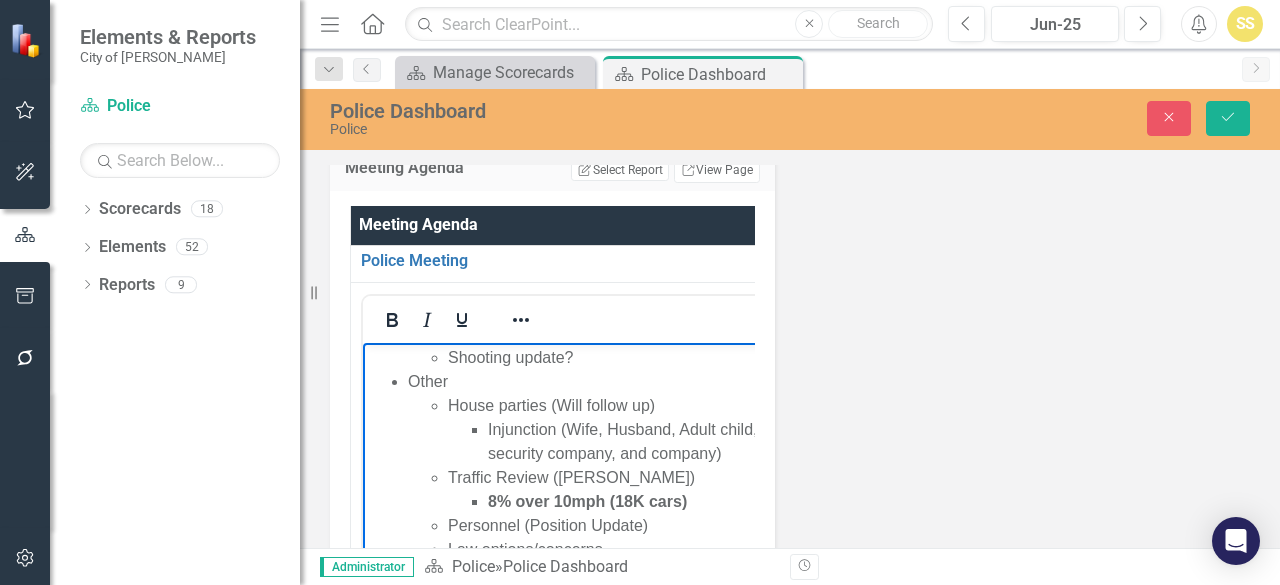 scroll, scrollTop: 525, scrollLeft: 0, axis: vertical 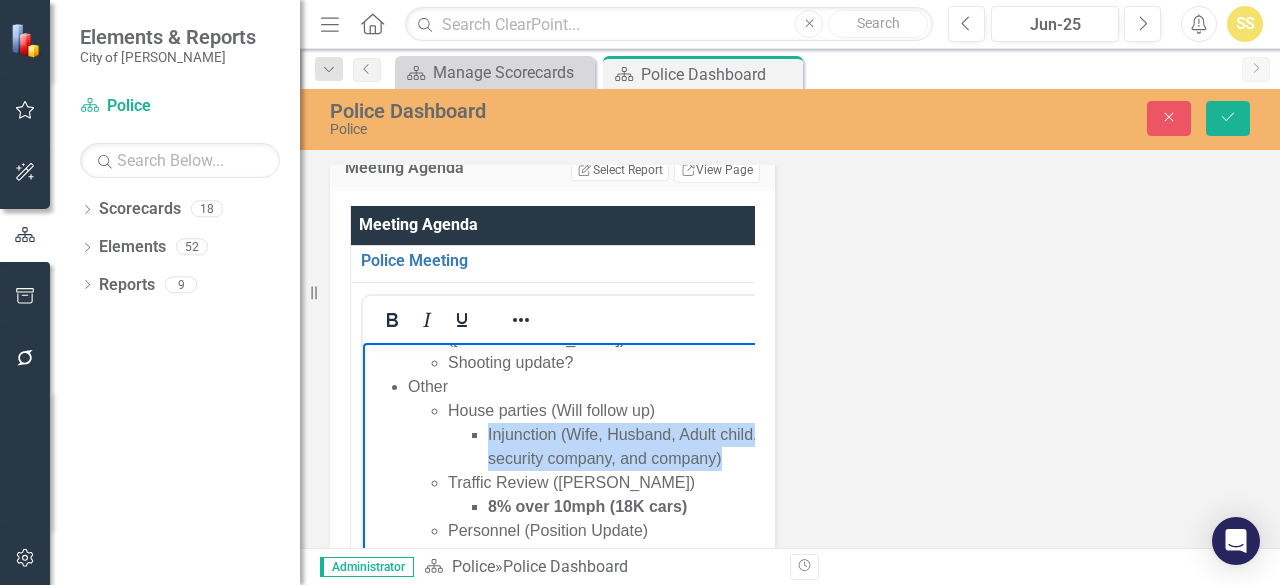 drag, startPoint x: 725, startPoint y: 432, endPoint x: 471, endPoint y: 418, distance: 254.38553 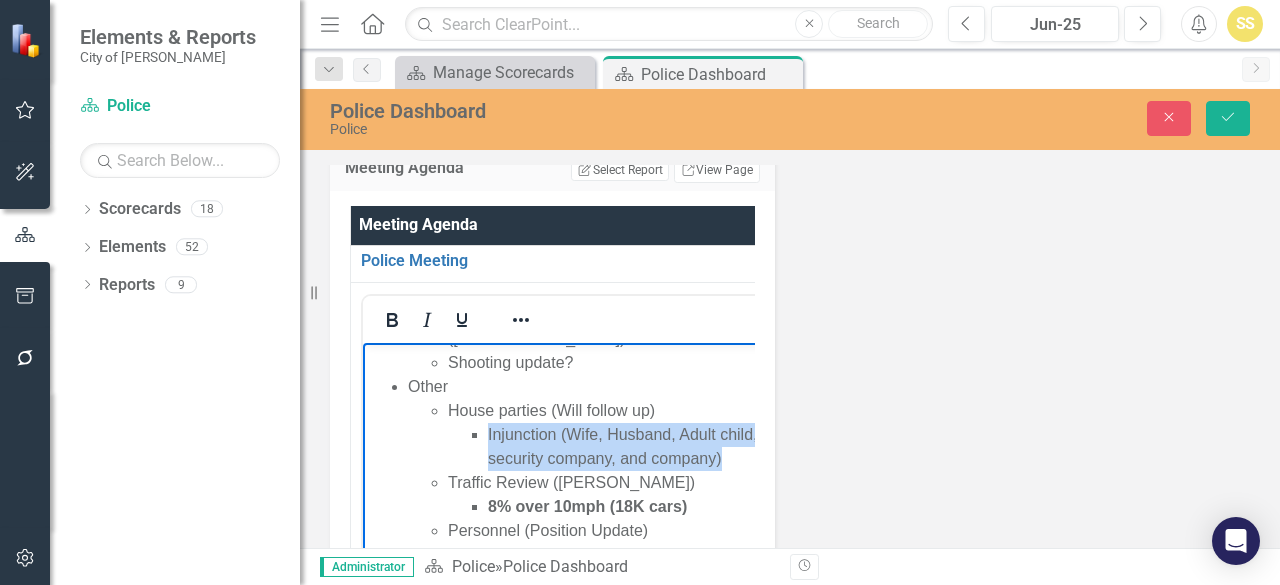 click on "Injunction (Wife, Husband, Adult child, security company, and company)" at bounding box center (625, 446) 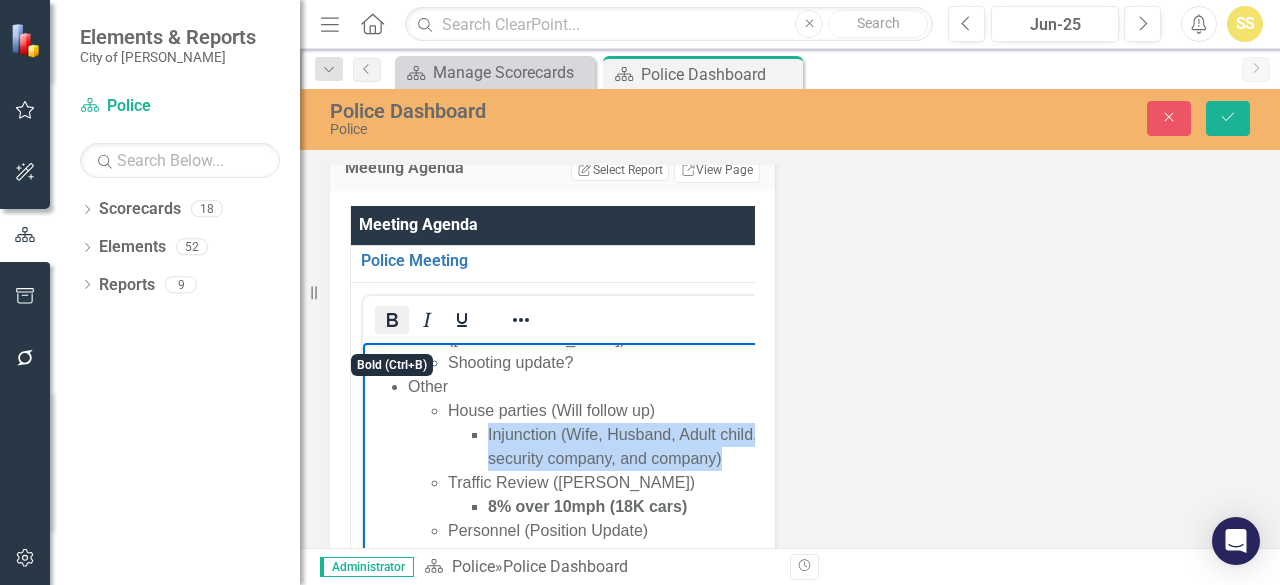click 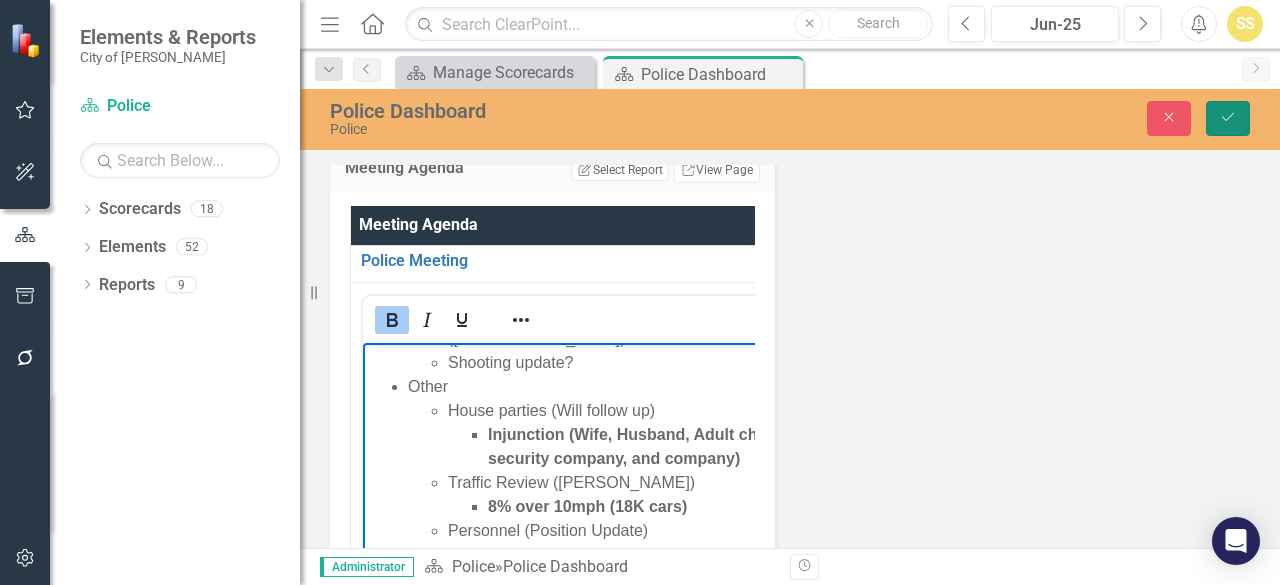 click 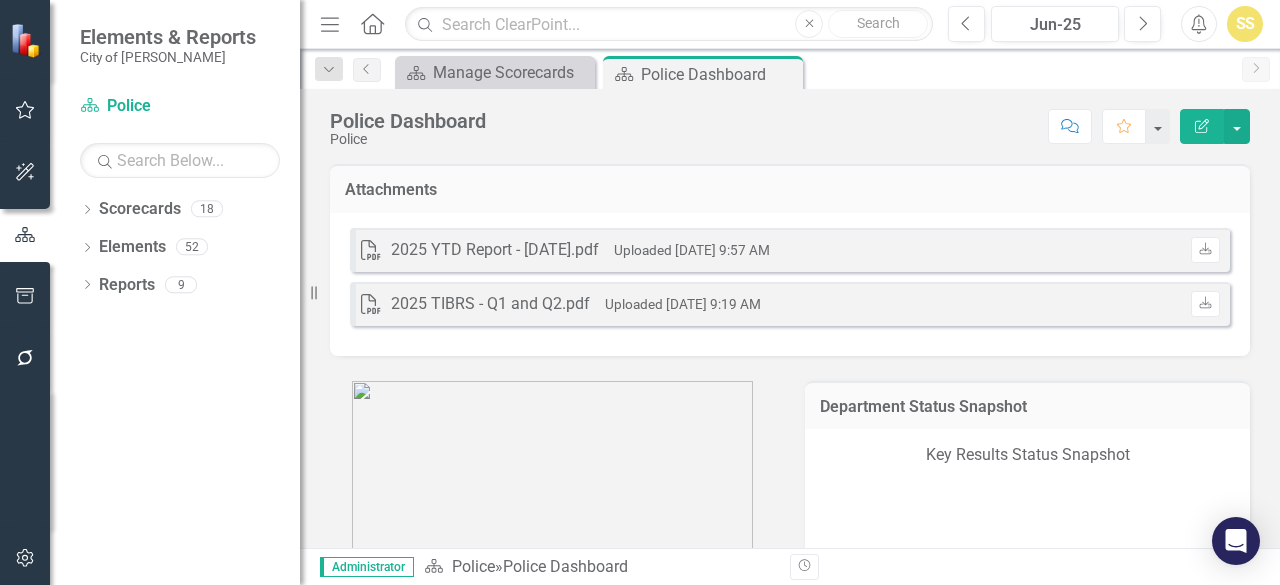 scroll, scrollTop: 467, scrollLeft: 0, axis: vertical 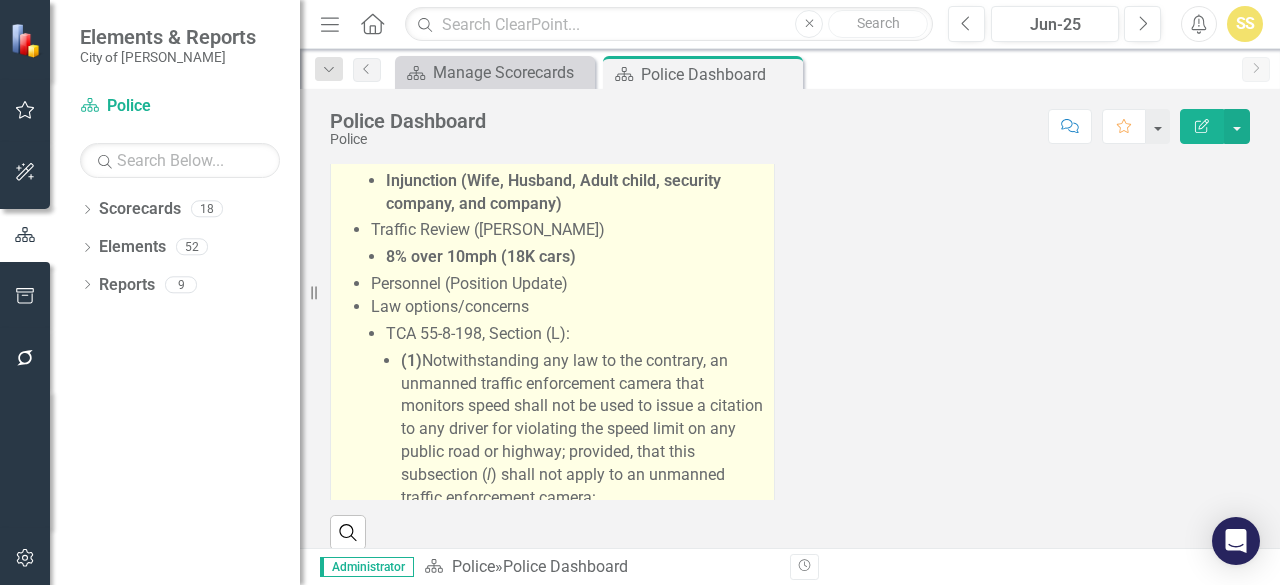 click on "8% over 10mph (18K cars)" at bounding box center [575, 257] 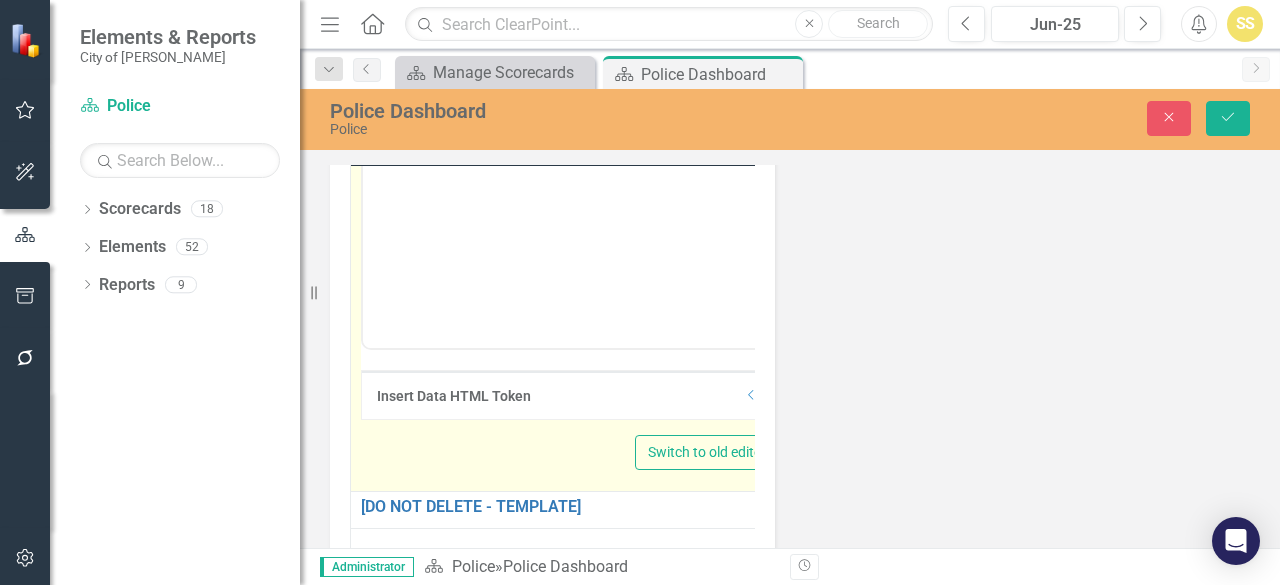 scroll, scrollTop: 0, scrollLeft: 0, axis: both 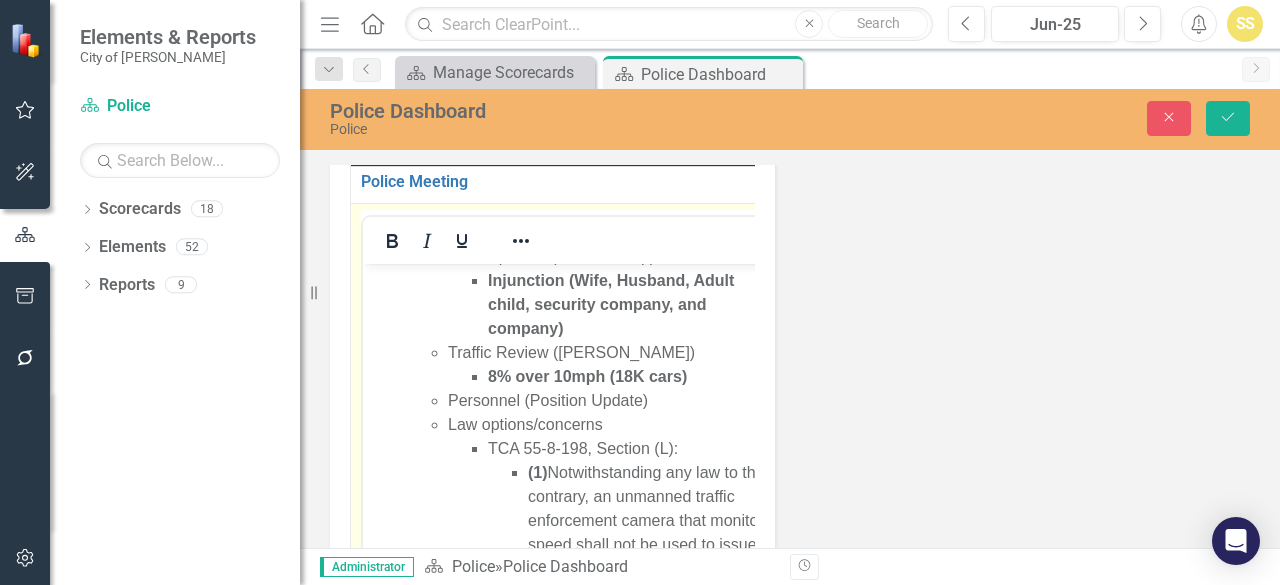 click on "8% over 10mph (18K cars)" at bounding box center [587, 375] 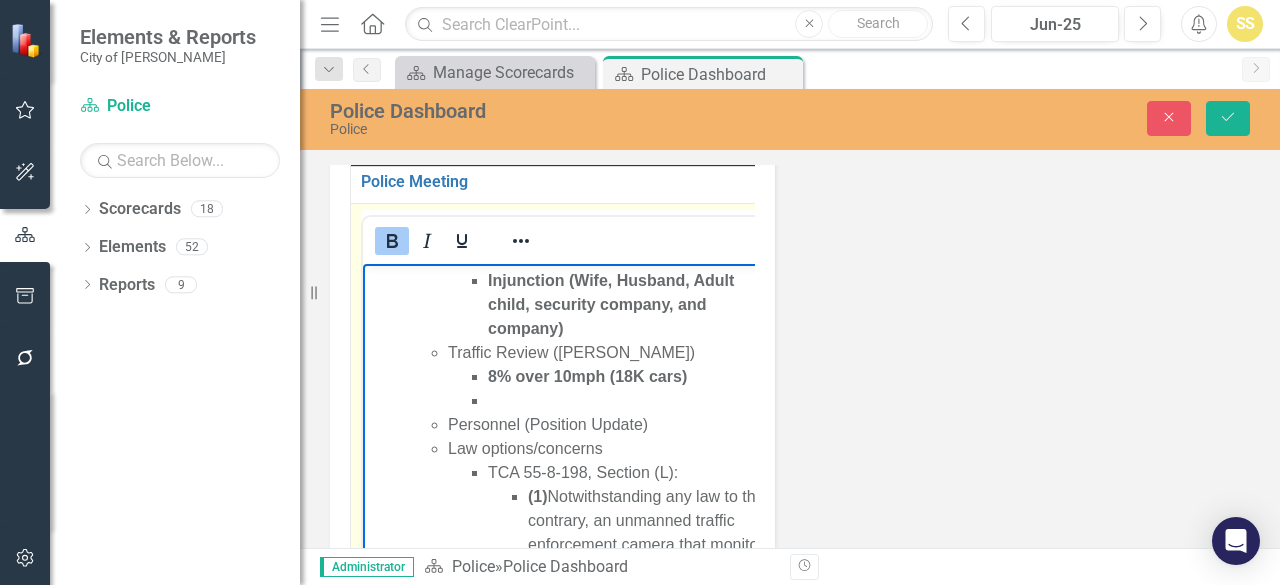 type 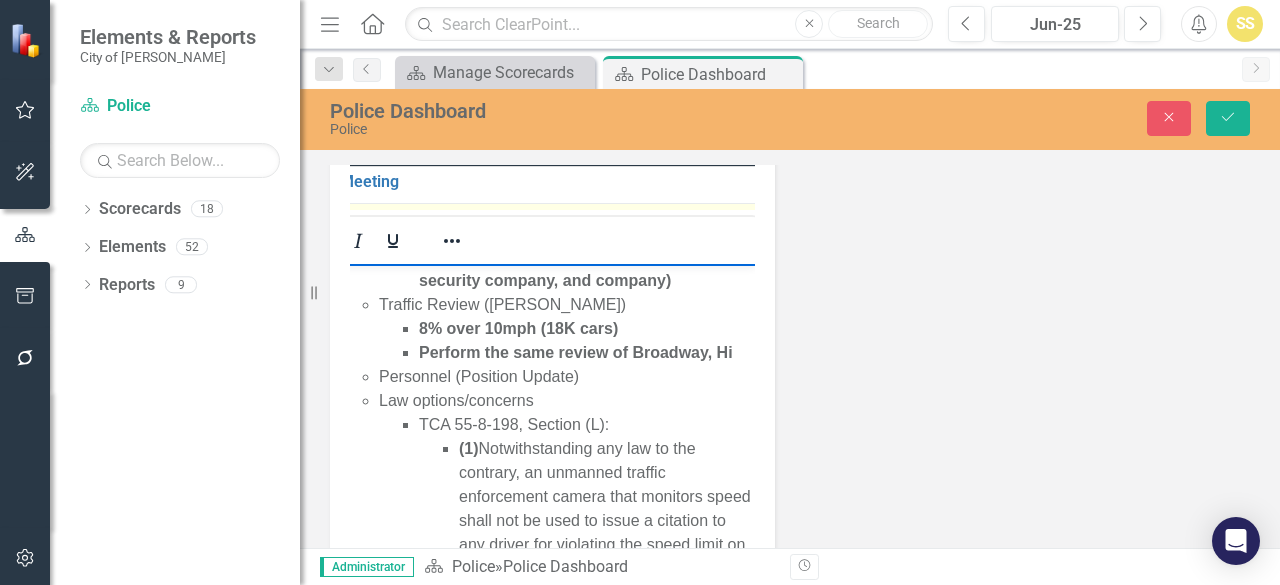 scroll, scrollTop: 0, scrollLeft: 74, axis: horizontal 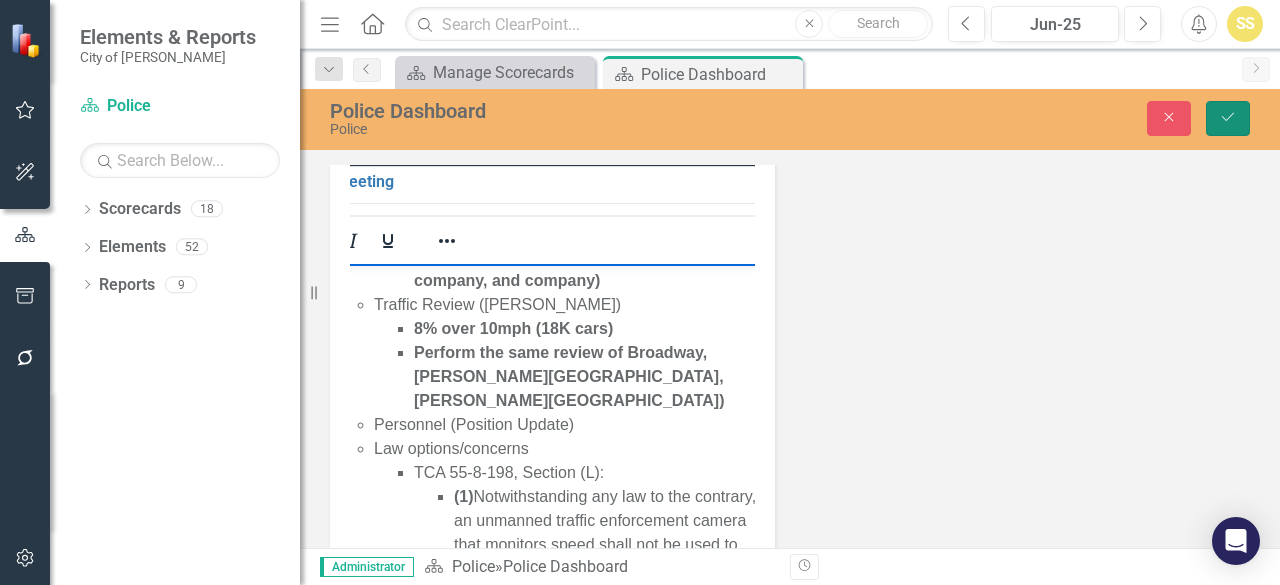 click on "Save" 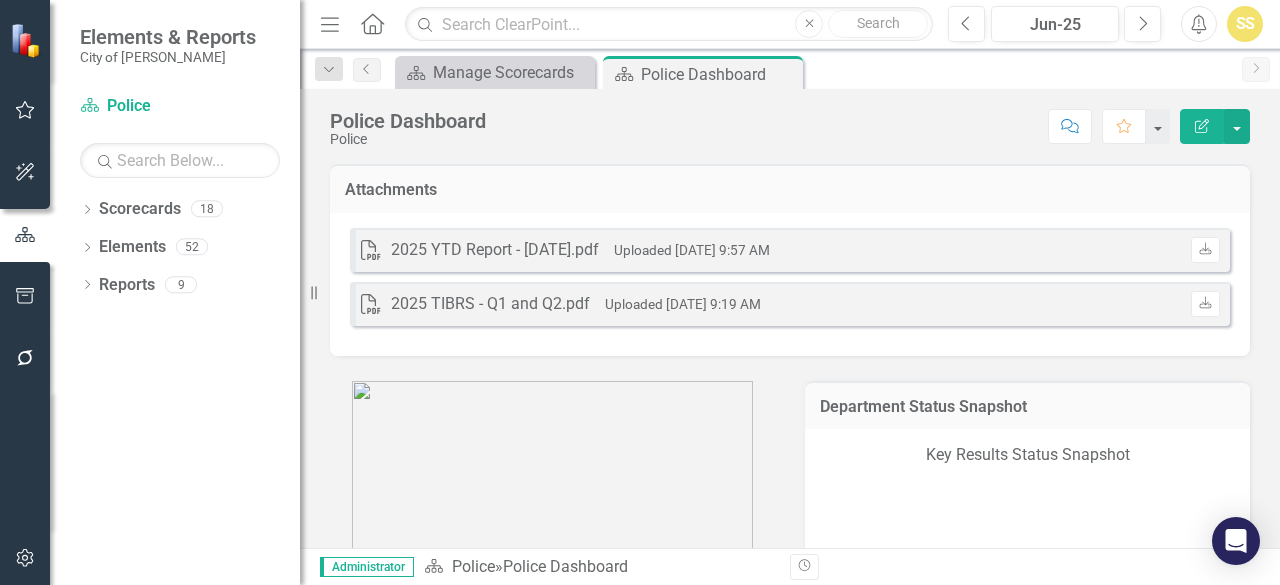 scroll, scrollTop: 1200, scrollLeft: 0, axis: vertical 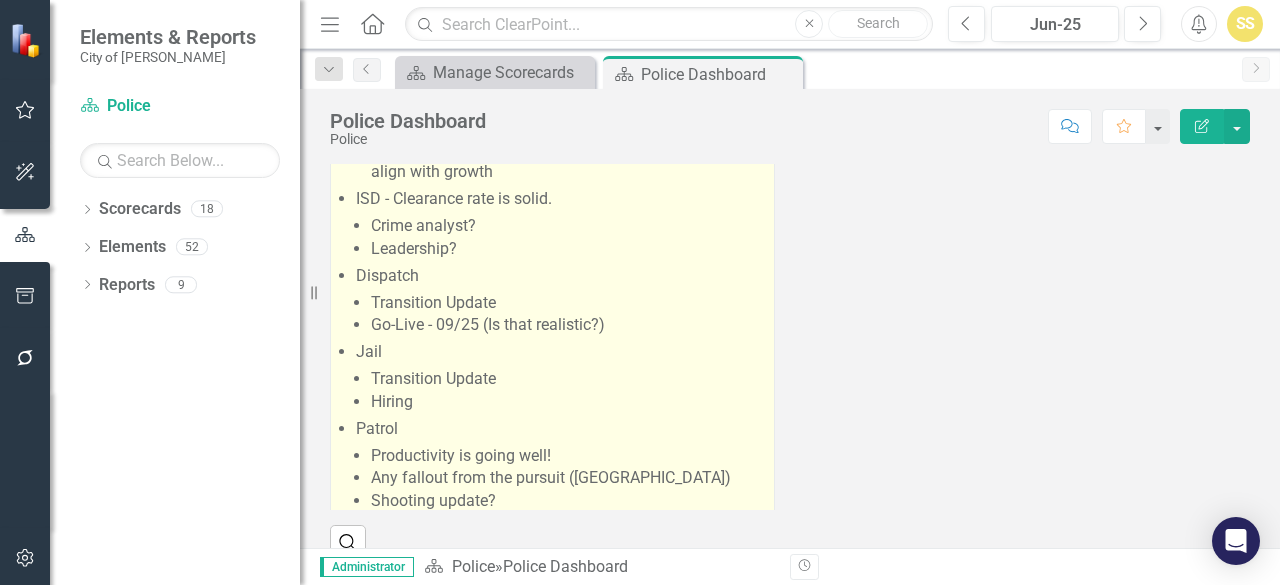 click on "Leadership?" at bounding box center [567, 249] 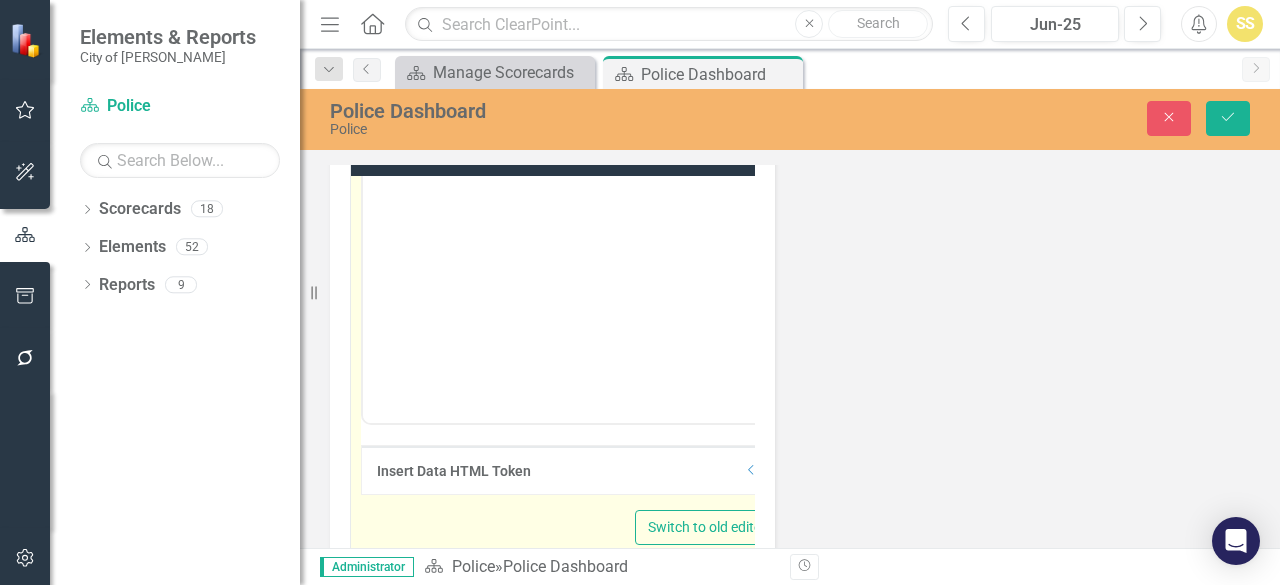 scroll, scrollTop: 0, scrollLeft: 0, axis: both 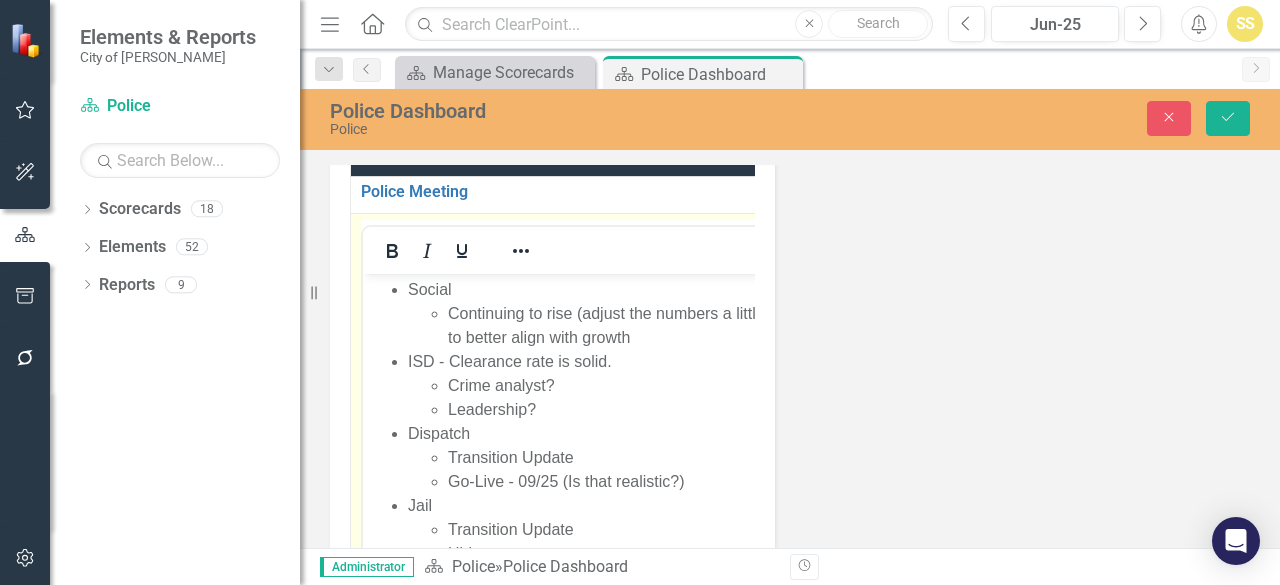 click on "Crime analyst?" at bounding box center (611, 385) 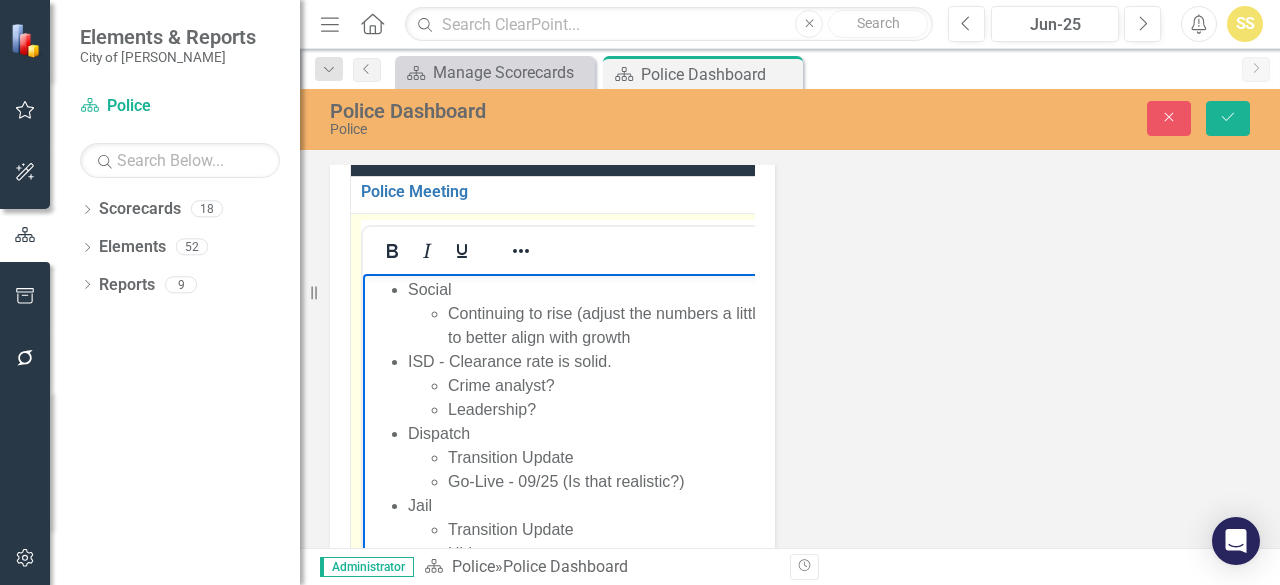 type 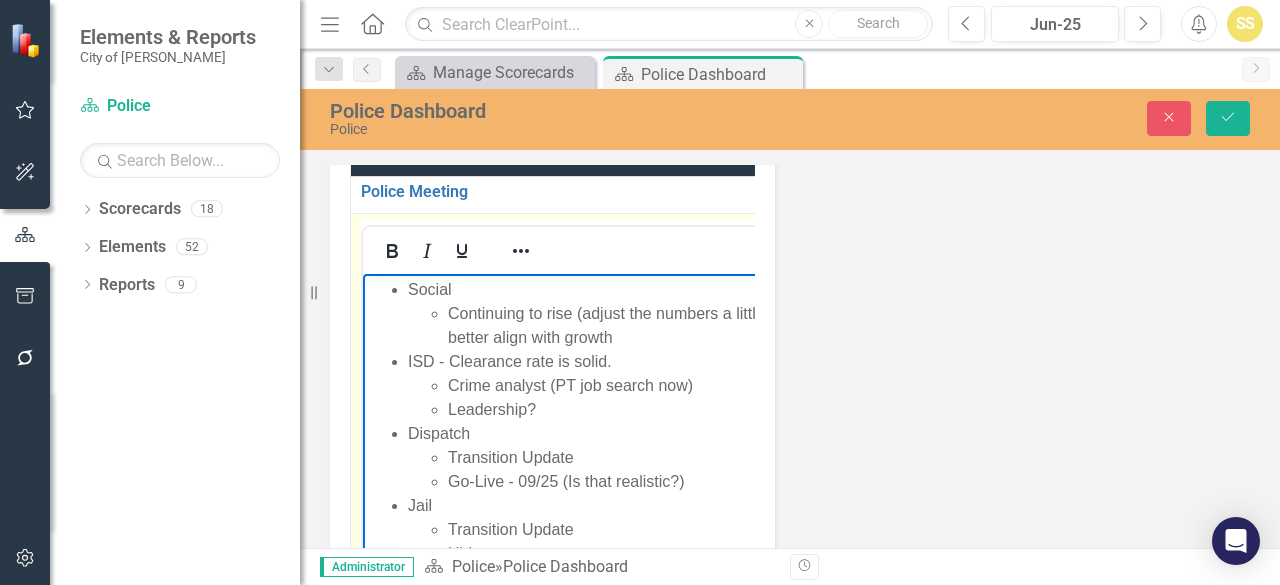 click on "Leadership?" at bounding box center (621, 409) 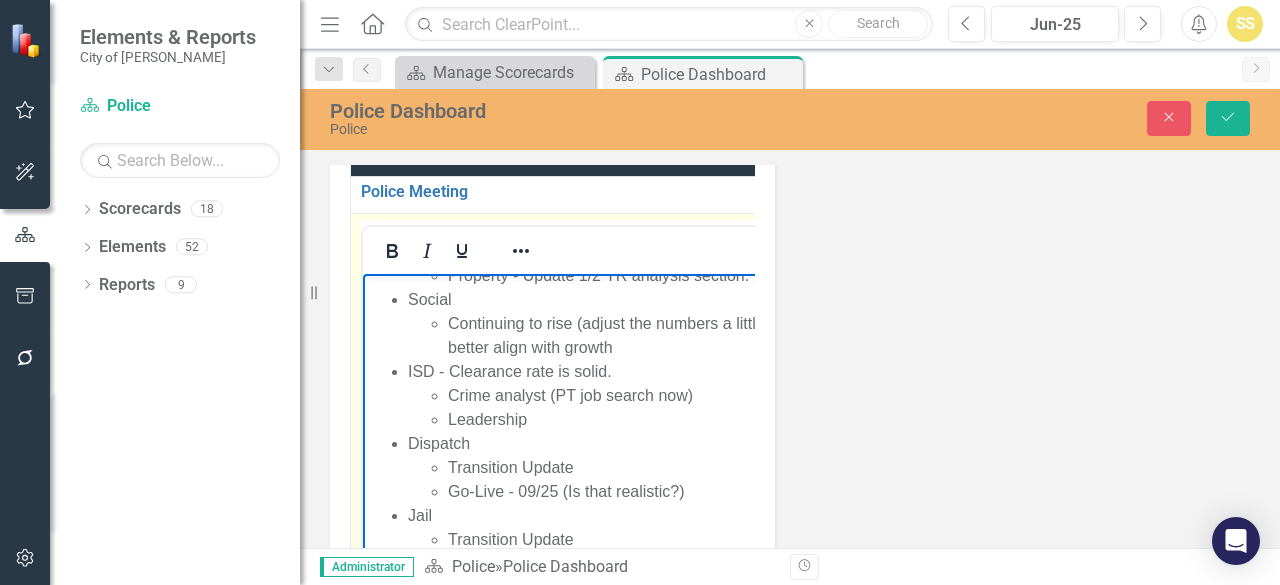 scroll, scrollTop: 145, scrollLeft: 0, axis: vertical 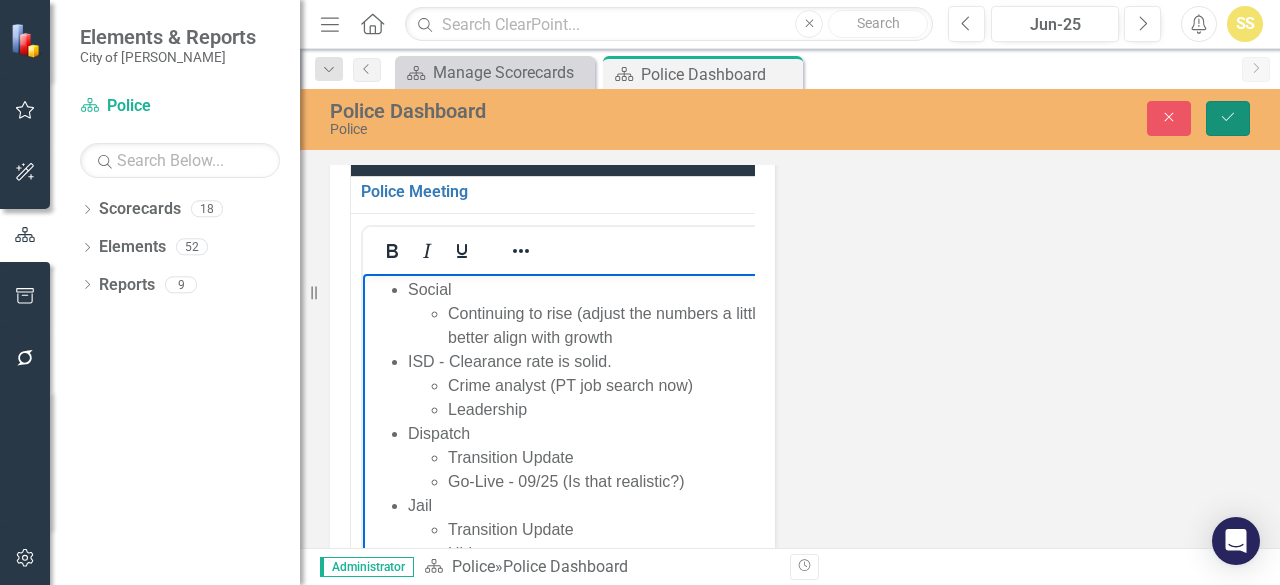 click on "Save" 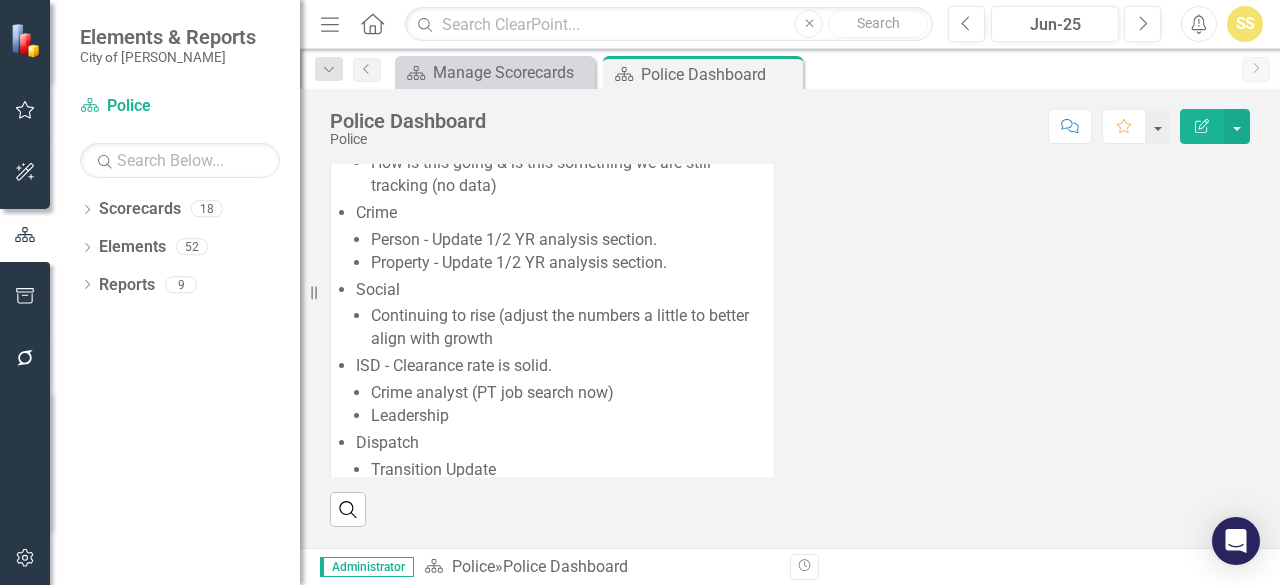 scroll, scrollTop: 1253, scrollLeft: 0, axis: vertical 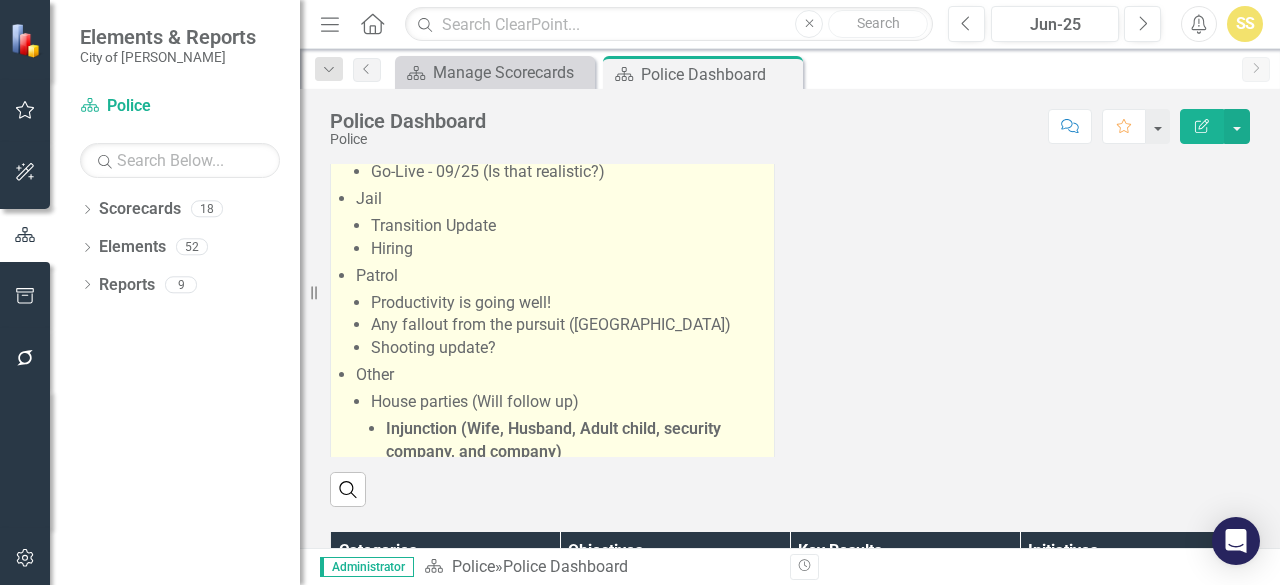click on "Hiring" at bounding box center [567, 249] 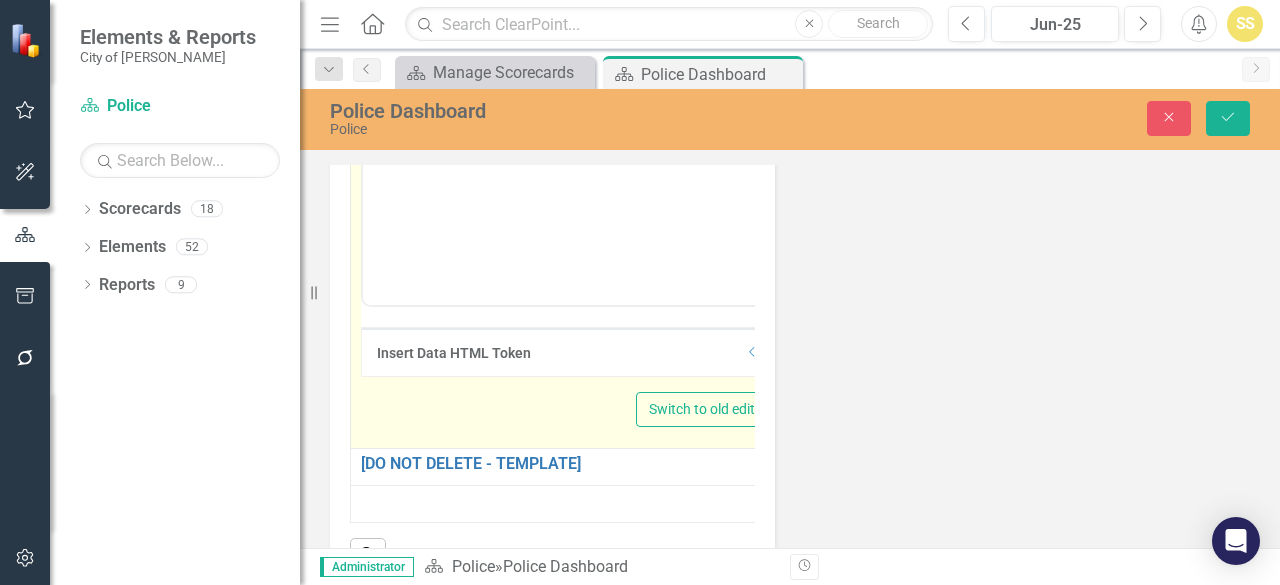 scroll, scrollTop: 0, scrollLeft: 0, axis: both 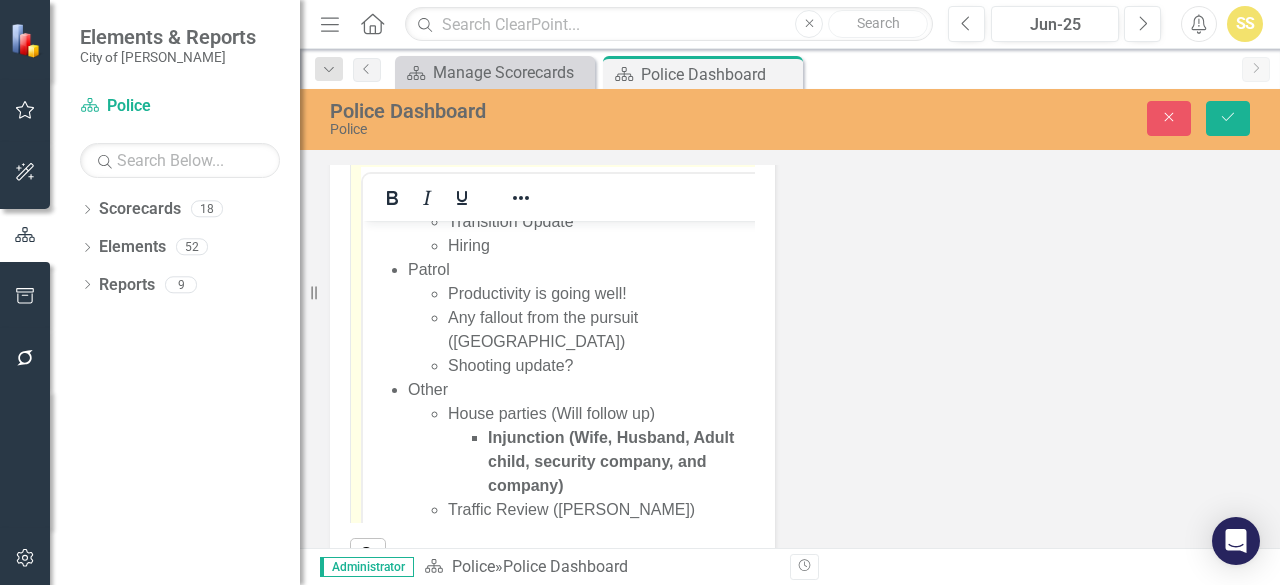 click on "Hiring" at bounding box center [611, 245] 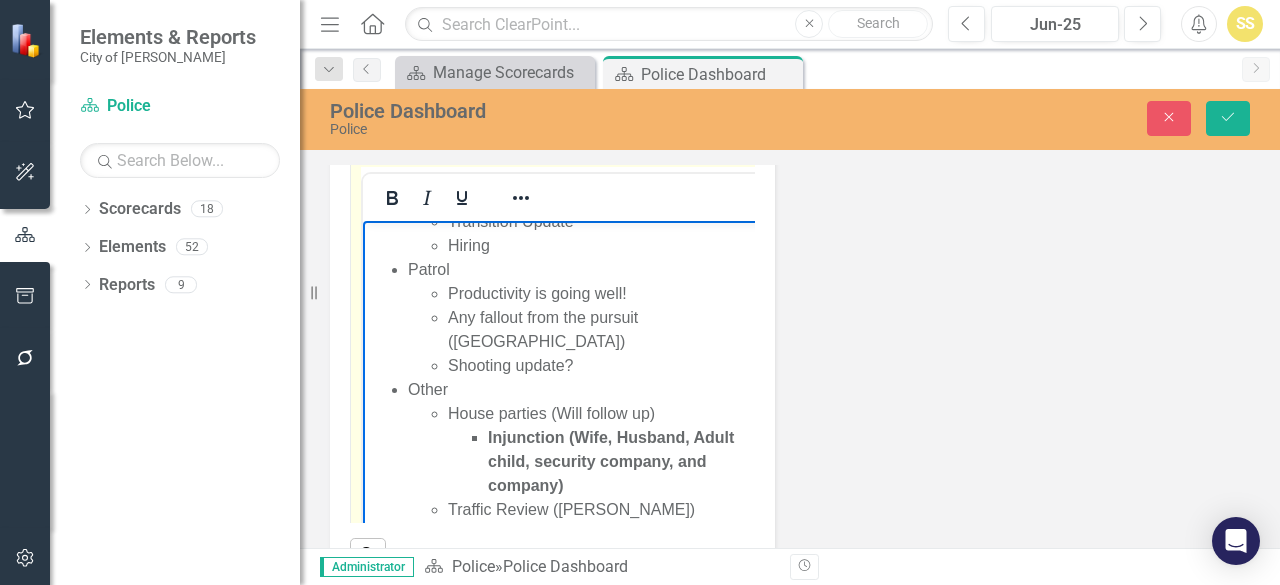 type 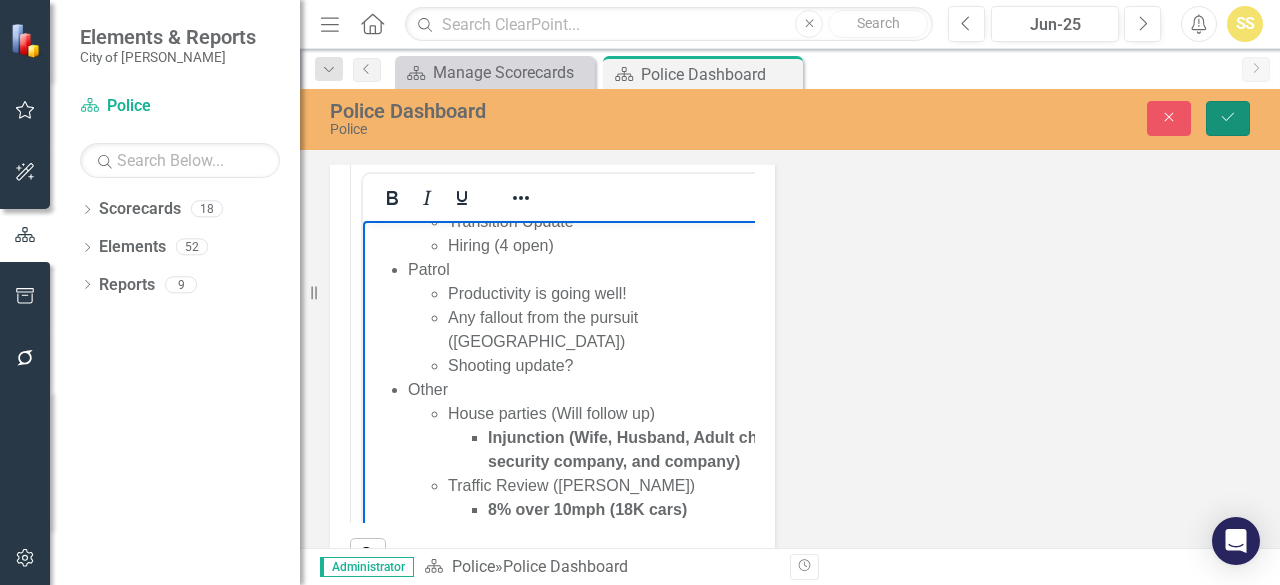 click on "Save" at bounding box center (1228, 118) 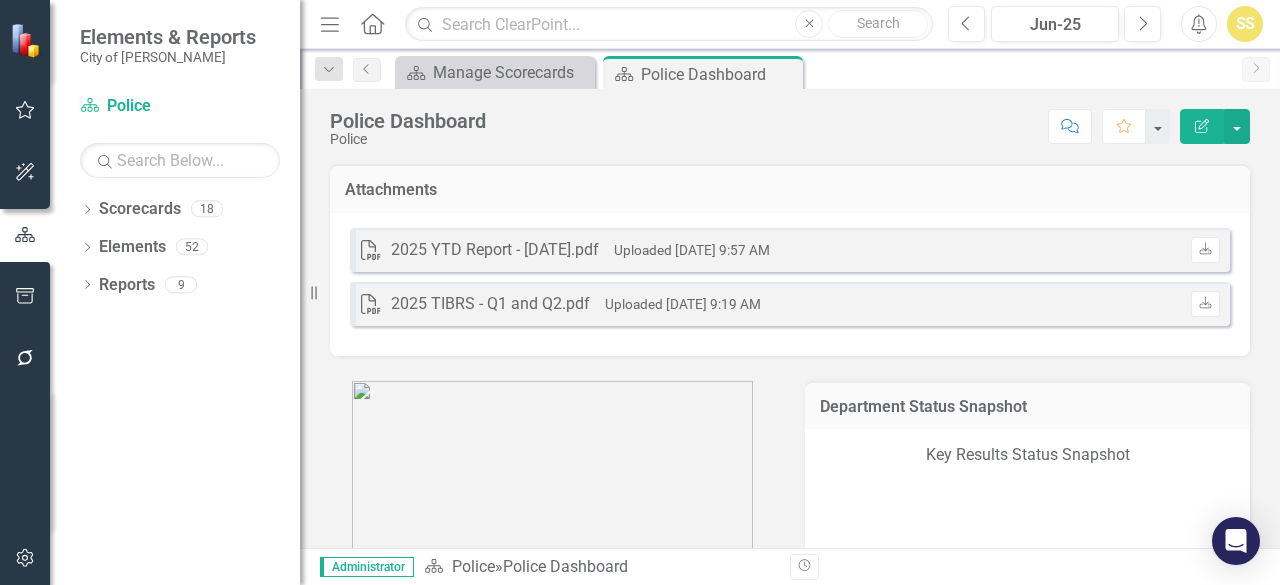 scroll, scrollTop: 1200, scrollLeft: 0, axis: vertical 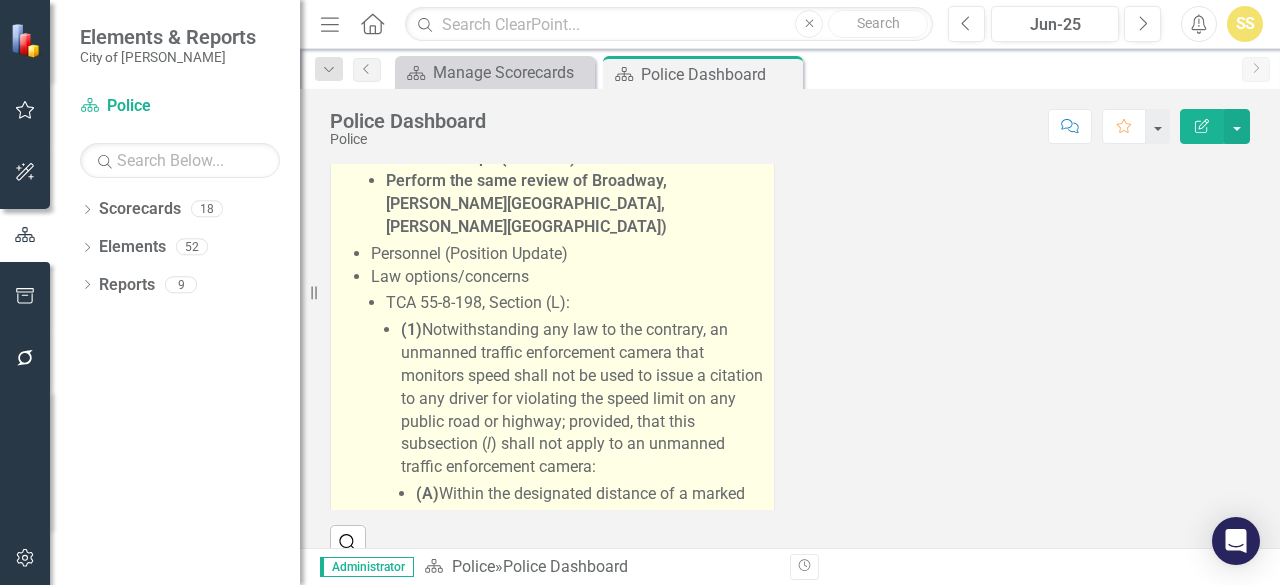 click on "Personnel (Position Update)" at bounding box center [567, 254] 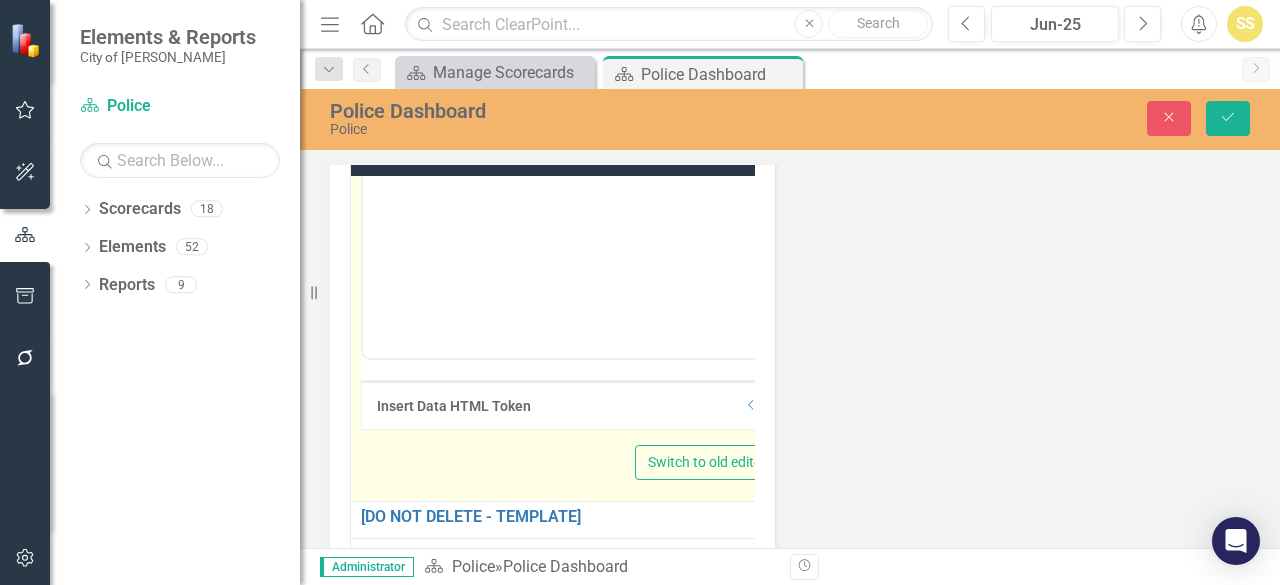 scroll, scrollTop: 0, scrollLeft: 0, axis: both 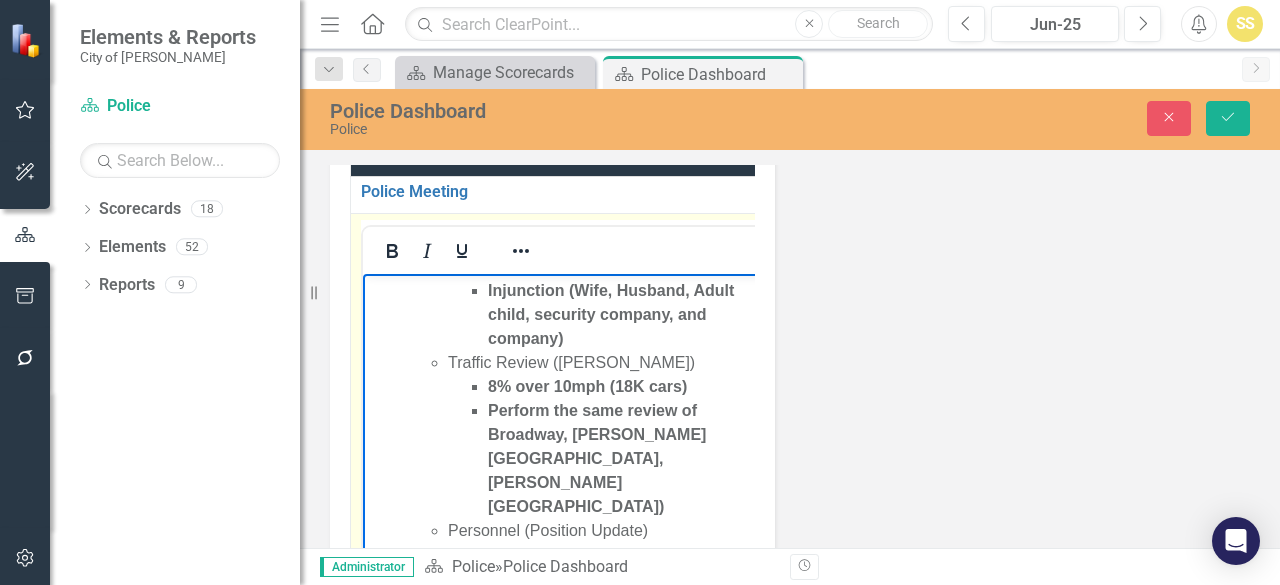 click on "Personnel (Position Update)" at bounding box center [611, 530] 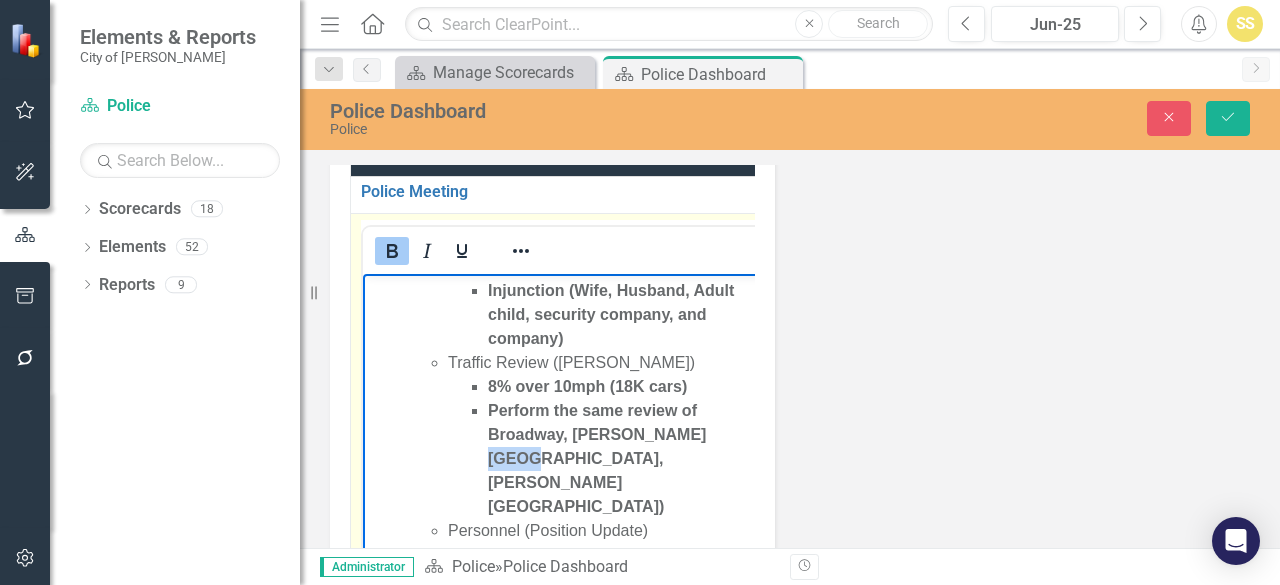 drag, startPoint x: 699, startPoint y: 409, endPoint x: 670, endPoint y: 448, distance: 48.60041 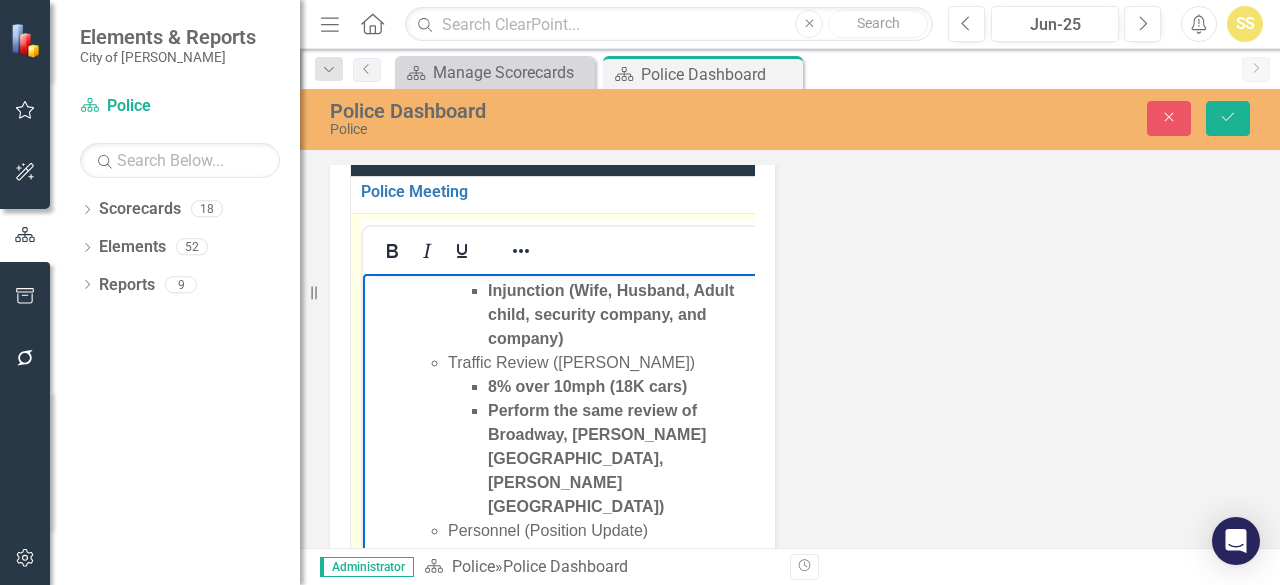 click on "Perform the same review of Broadway, [PERSON_NAME][GEOGRAPHIC_DATA], [PERSON_NAME][GEOGRAPHIC_DATA])" at bounding box center [631, 458] 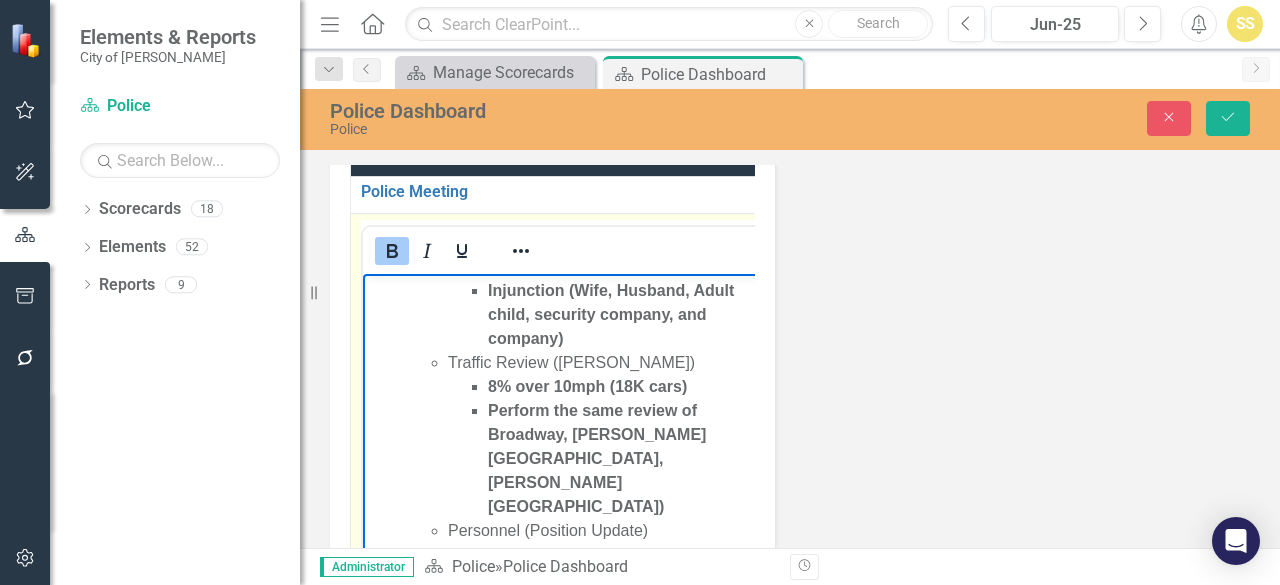 drag, startPoint x: 707, startPoint y: 412, endPoint x: 698, endPoint y: 390, distance: 23.769728 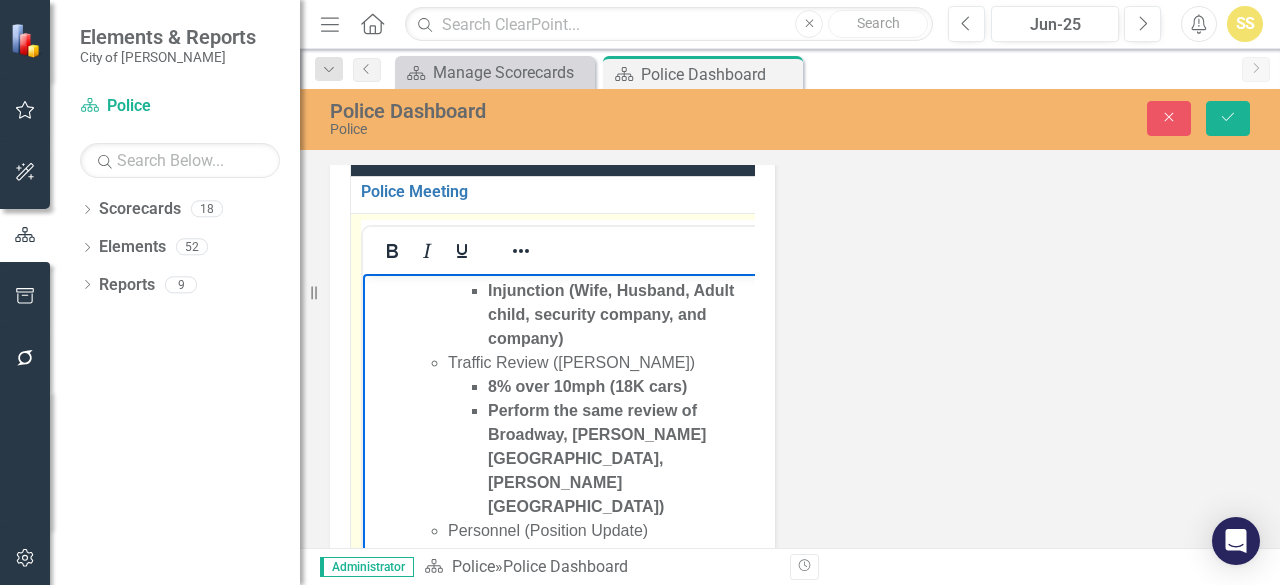 drag, startPoint x: 704, startPoint y: 408, endPoint x: 703, endPoint y: 460, distance: 52.009613 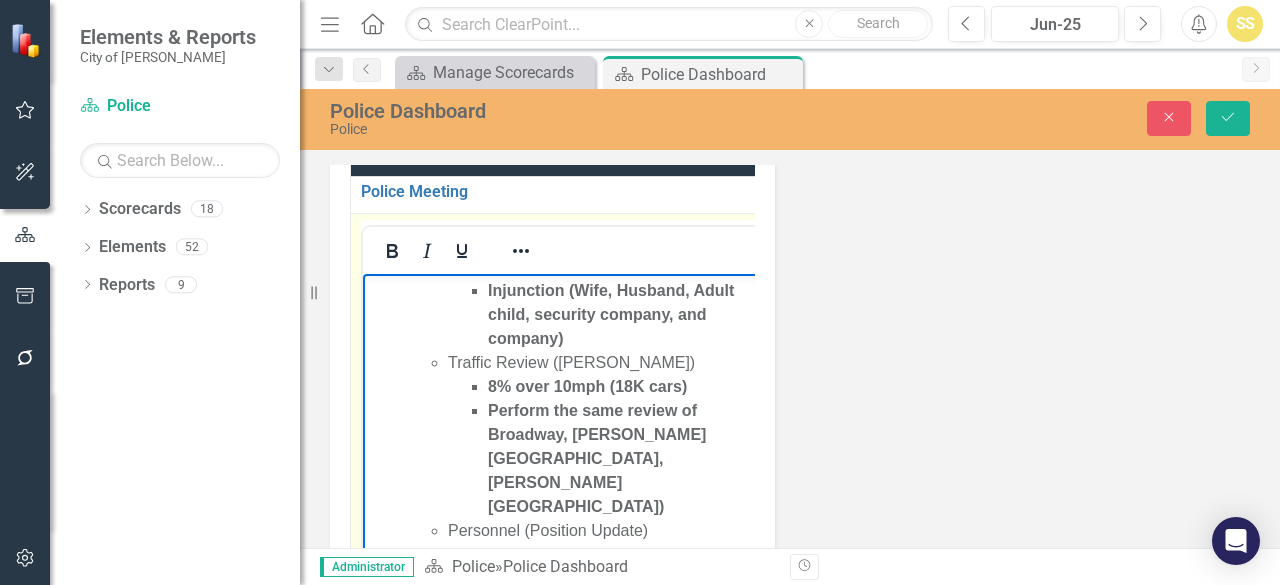 click on "Personnel (Position Update)" at bounding box center (611, 530) 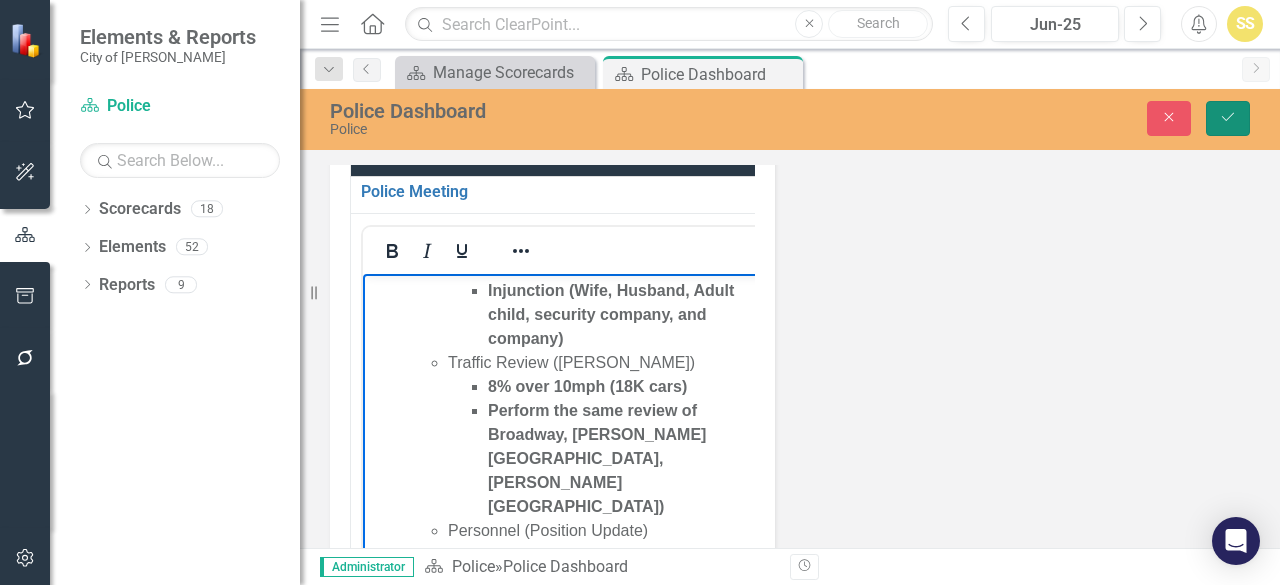 click on "Save" 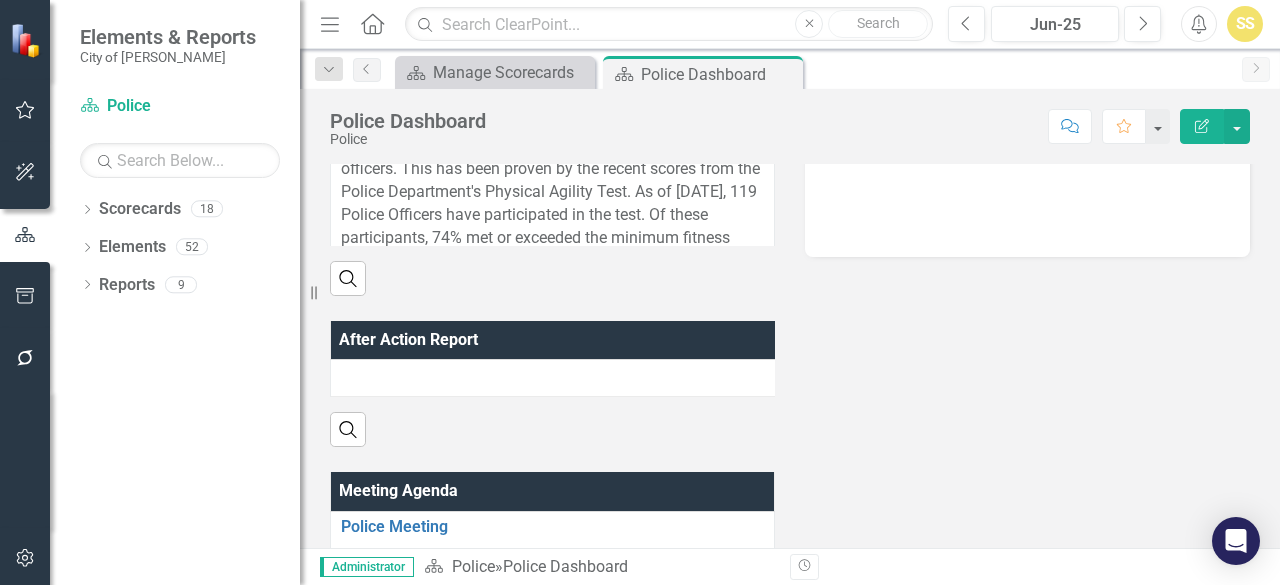 scroll, scrollTop: 1200, scrollLeft: 0, axis: vertical 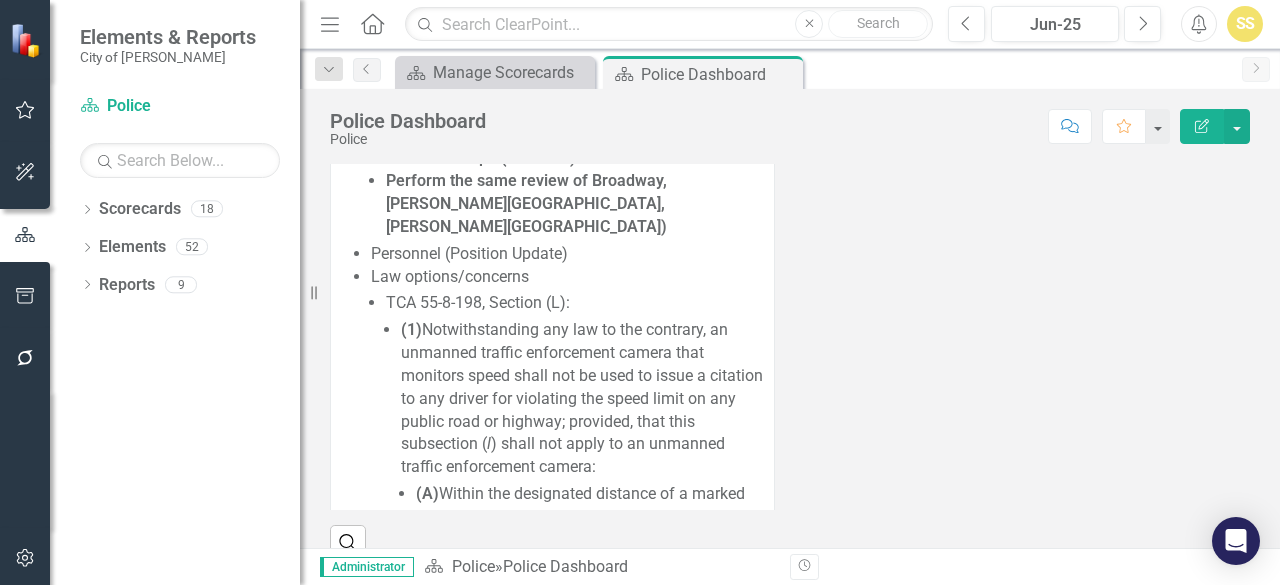click on "Departmental Overview The police department has strived to provide the utmost service to our citizens and continues to work diligently to achieve our objectives.  These objectives include improving the overall health & wellness of our employees, enhancing community safety, and strengthening our community engagement initiatives.  The department has made significant strides in achieving these objectives, and the first & second-quarter results are outlined below.
Health & Wellness
·         54 Achieved High Performing
·         34 Achieved Satisfactory
·         31 Failures
Improve the overall safety of our community —The department has worked diligently to implement proactive and effective policing methods to further protect our community. These methods appear to be working successfully, as the crime statistics for the first and second quarters are equal to or lower than those of the same period last year.
2.9% decrease in total Crime Index.
Edit" at bounding box center (790, -142) 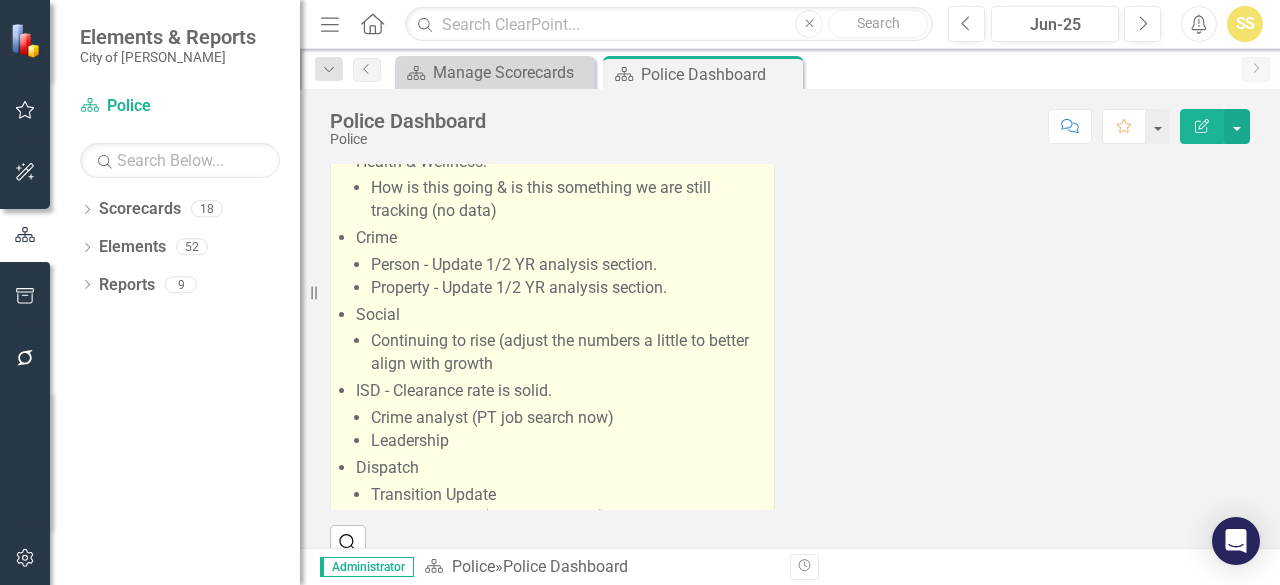 scroll, scrollTop: 0, scrollLeft: 0, axis: both 